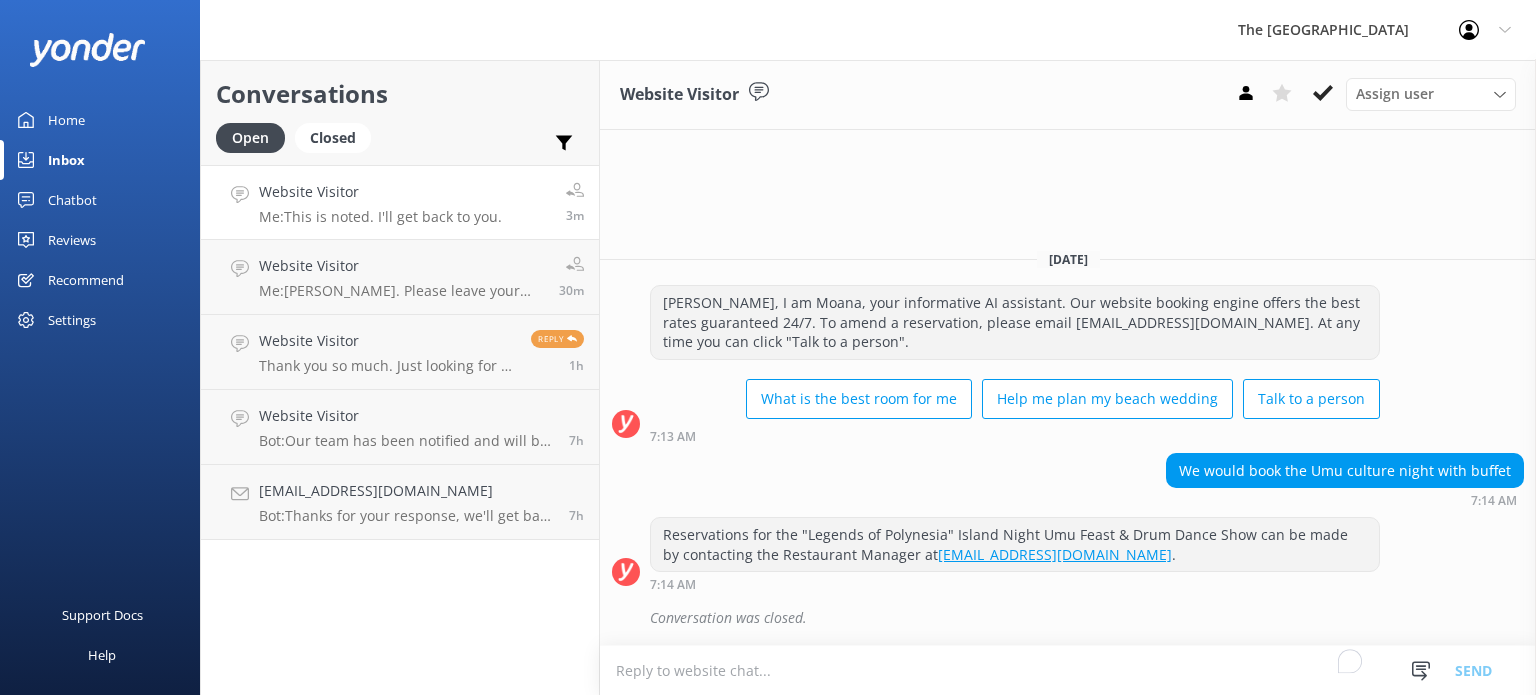 scroll, scrollTop: 0, scrollLeft: 0, axis: both 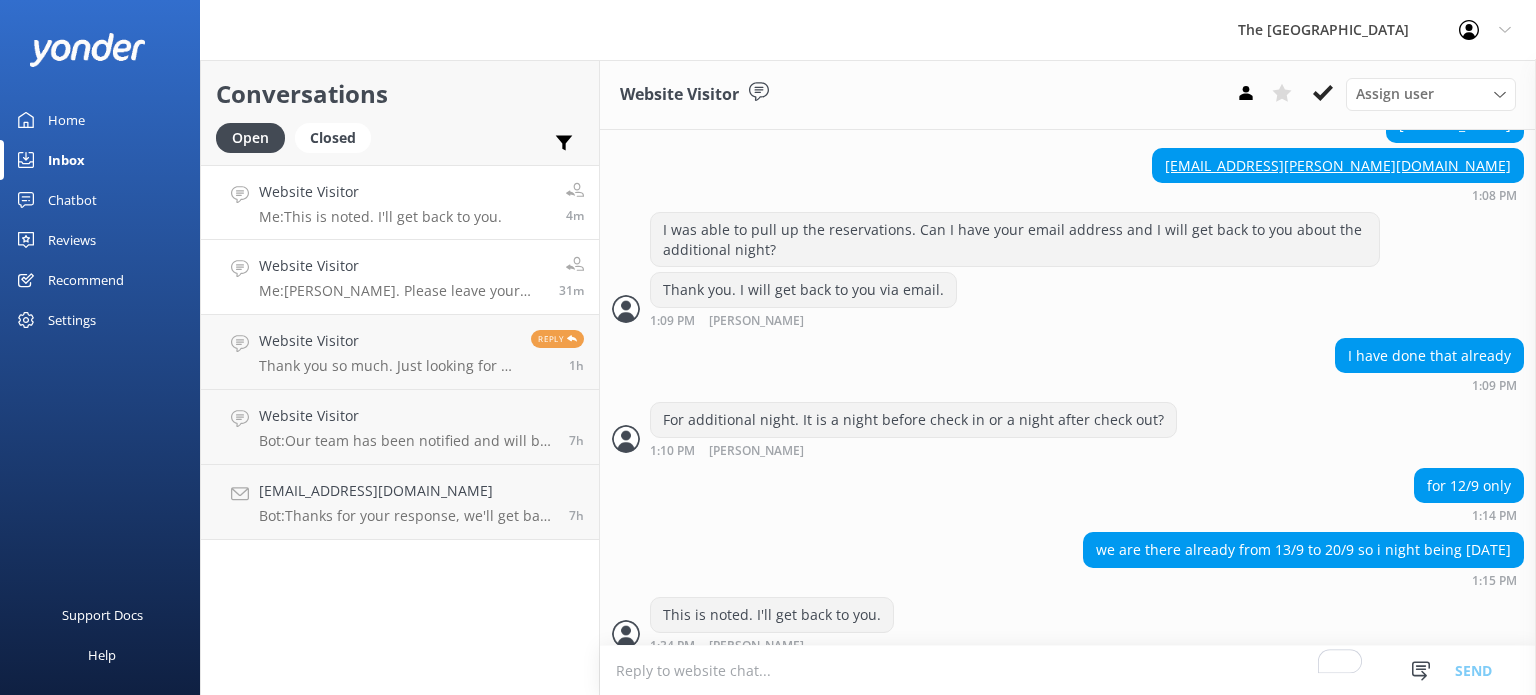 click on "Website Visitor" at bounding box center (401, 266) 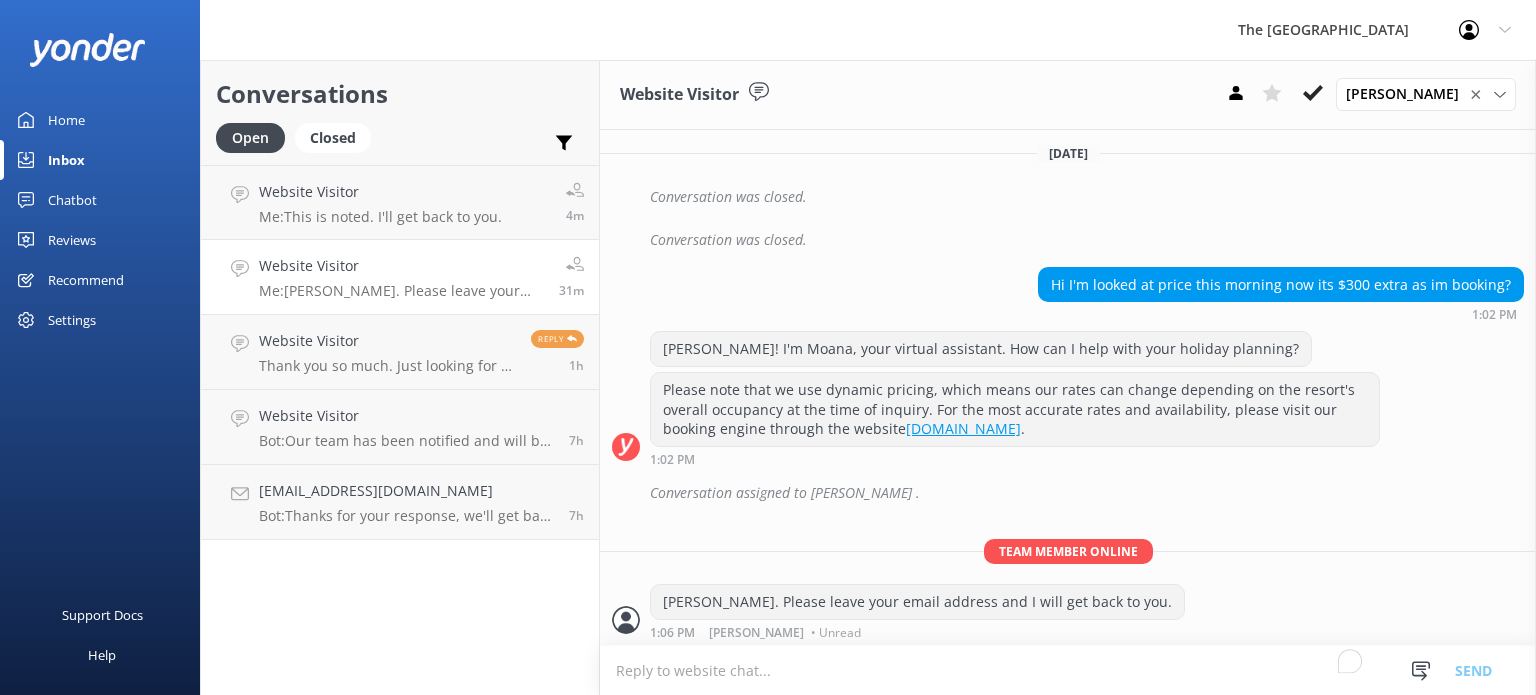 scroll, scrollTop: 392, scrollLeft: 0, axis: vertical 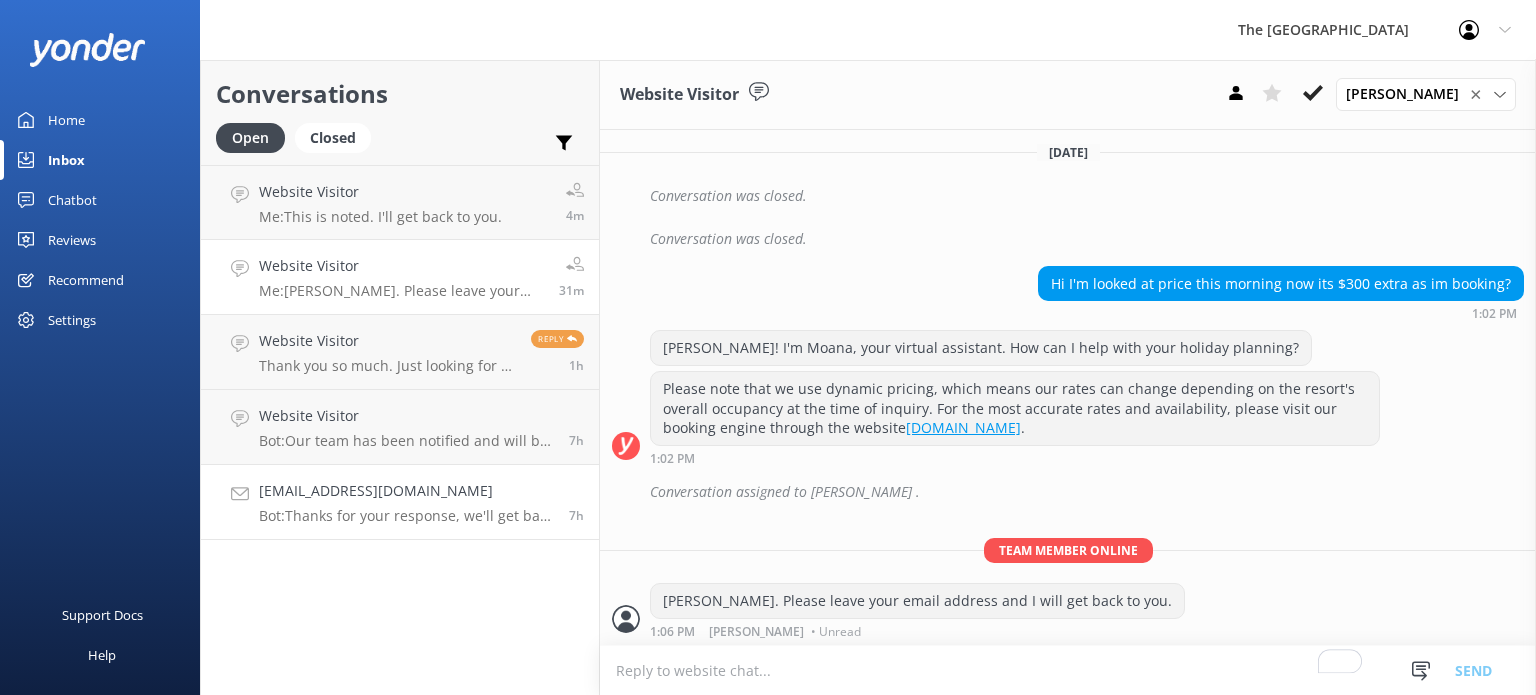click on "[EMAIL_ADDRESS][DOMAIN_NAME]" at bounding box center (406, 491) 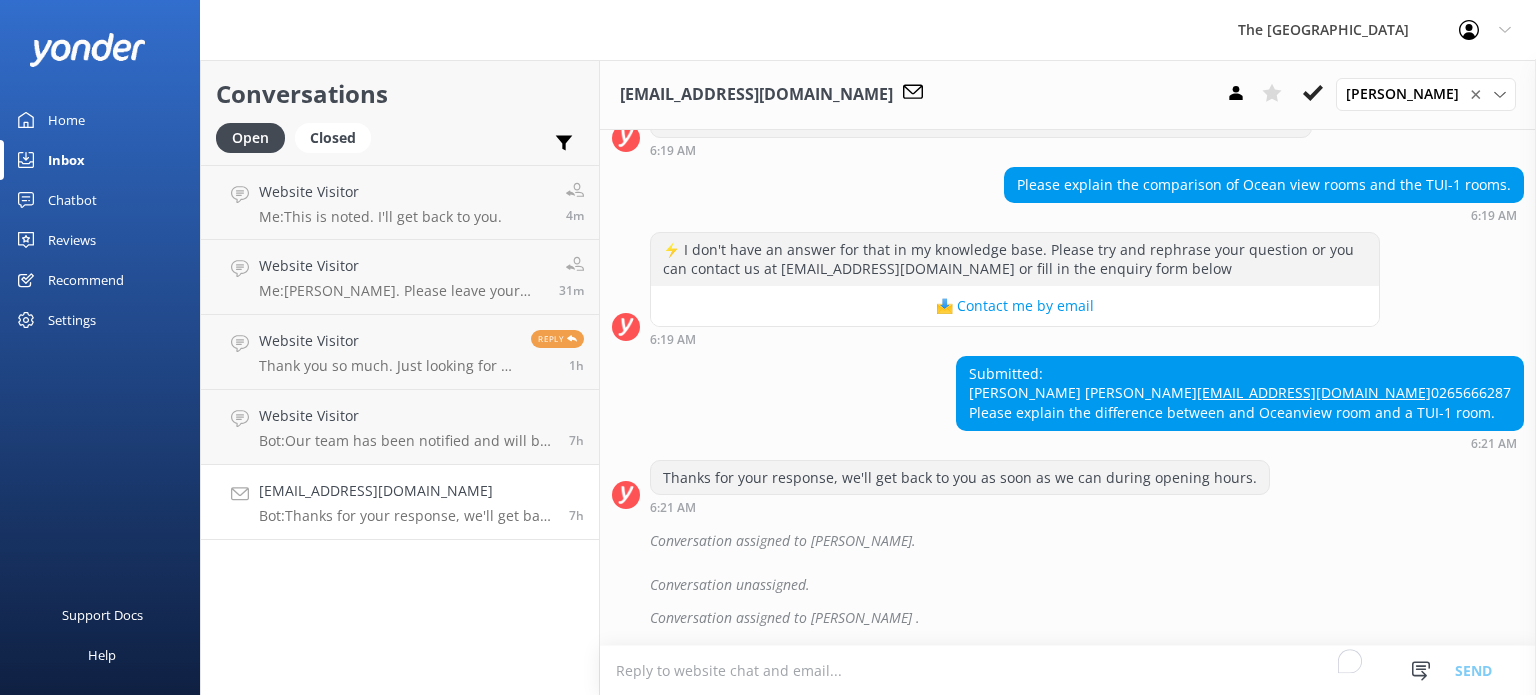 scroll, scrollTop: 116, scrollLeft: 0, axis: vertical 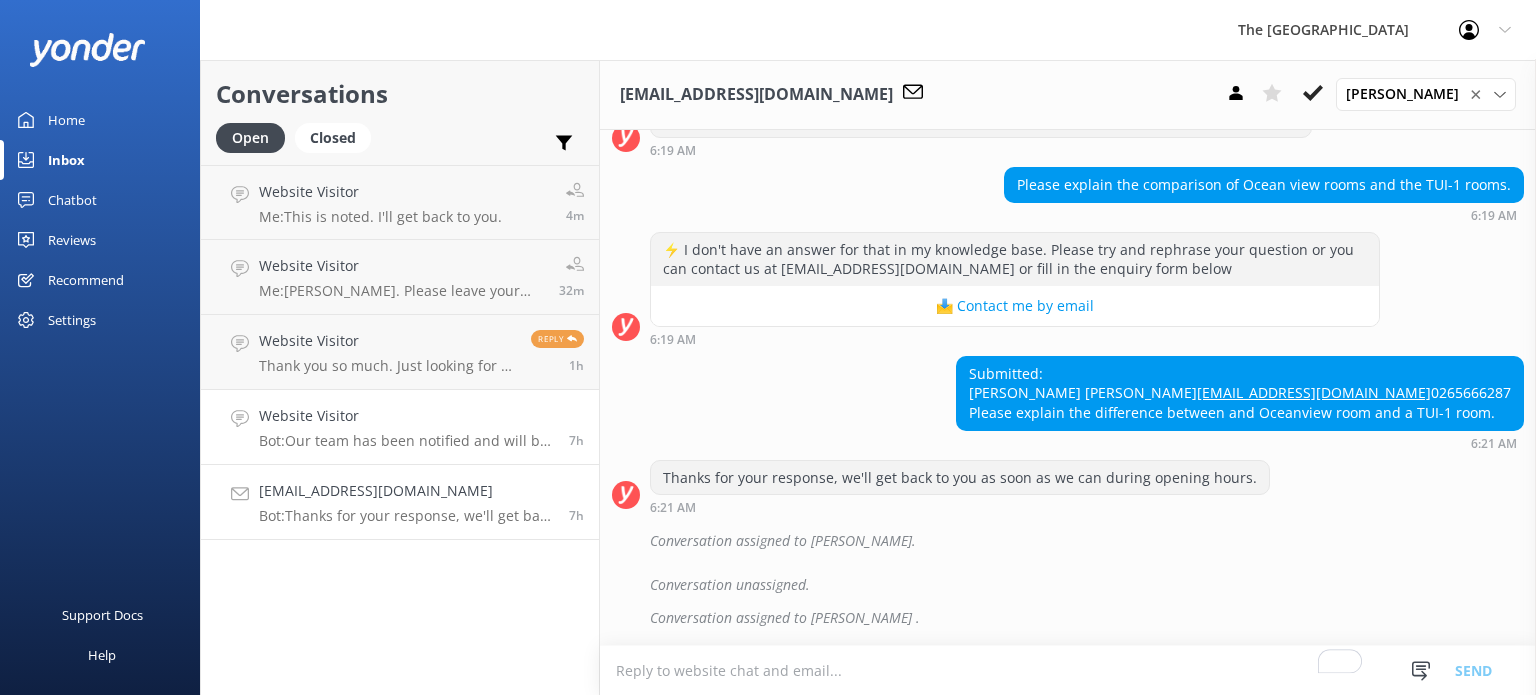 click on "Website Visitor Bot:  Our team has been notified and will be with you as soon as possible. Alternatively, you can contact us at [EMAIL_ADDRESS][DOMAIN_NAME] or call +(682) 25-800. For additional contact information, visit [URL][DOMAIN_NAME]." at bounding box center (406, 427) 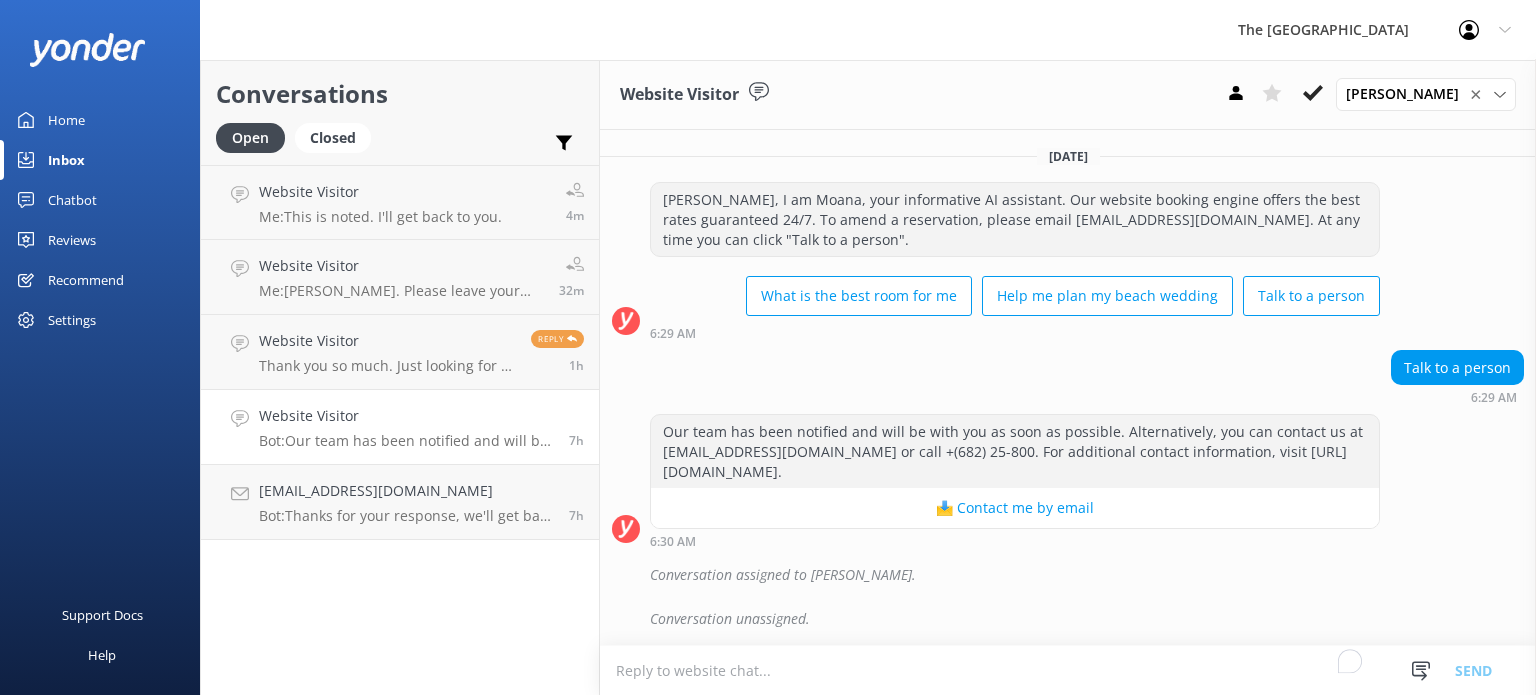 scroll, scrollTop: 32, scrollLeft: 0, axis: vertical 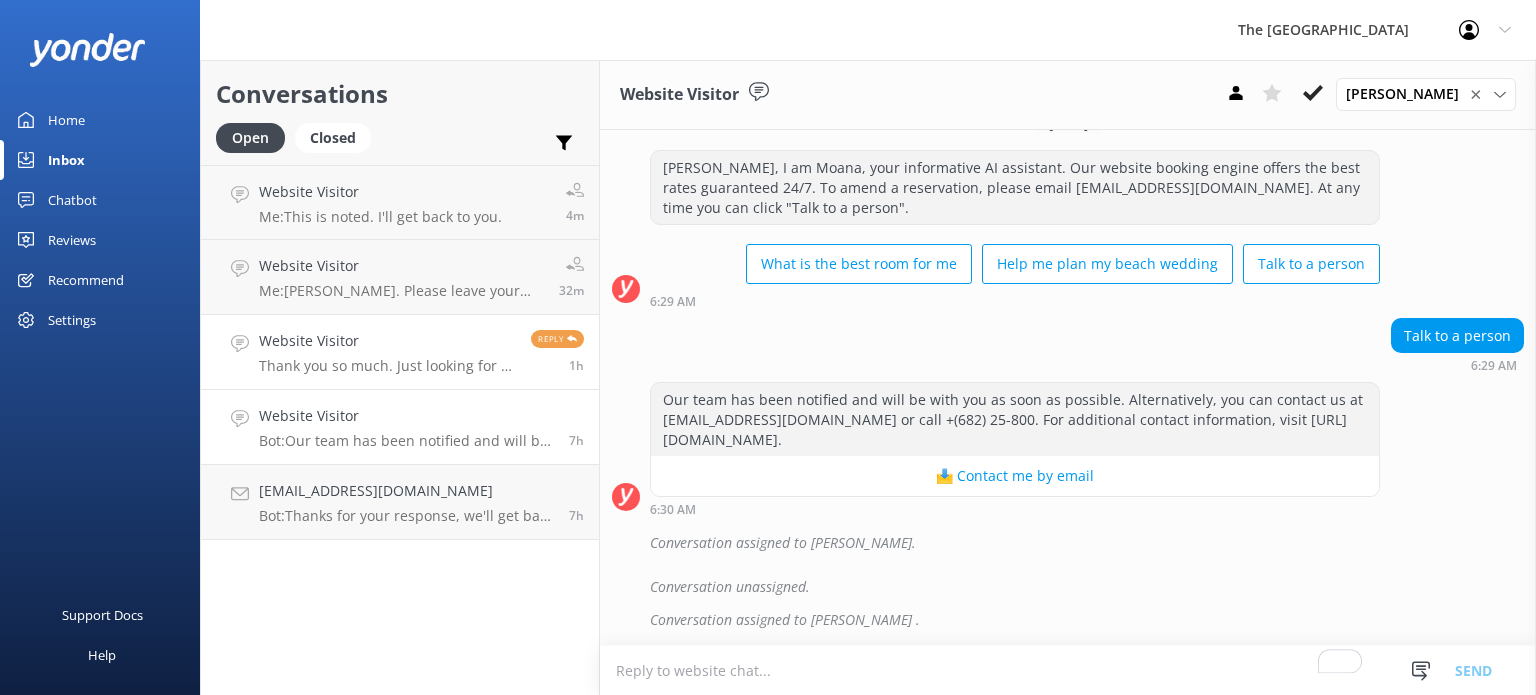 click on "Website Visitor" at bounding box center (387, 341) 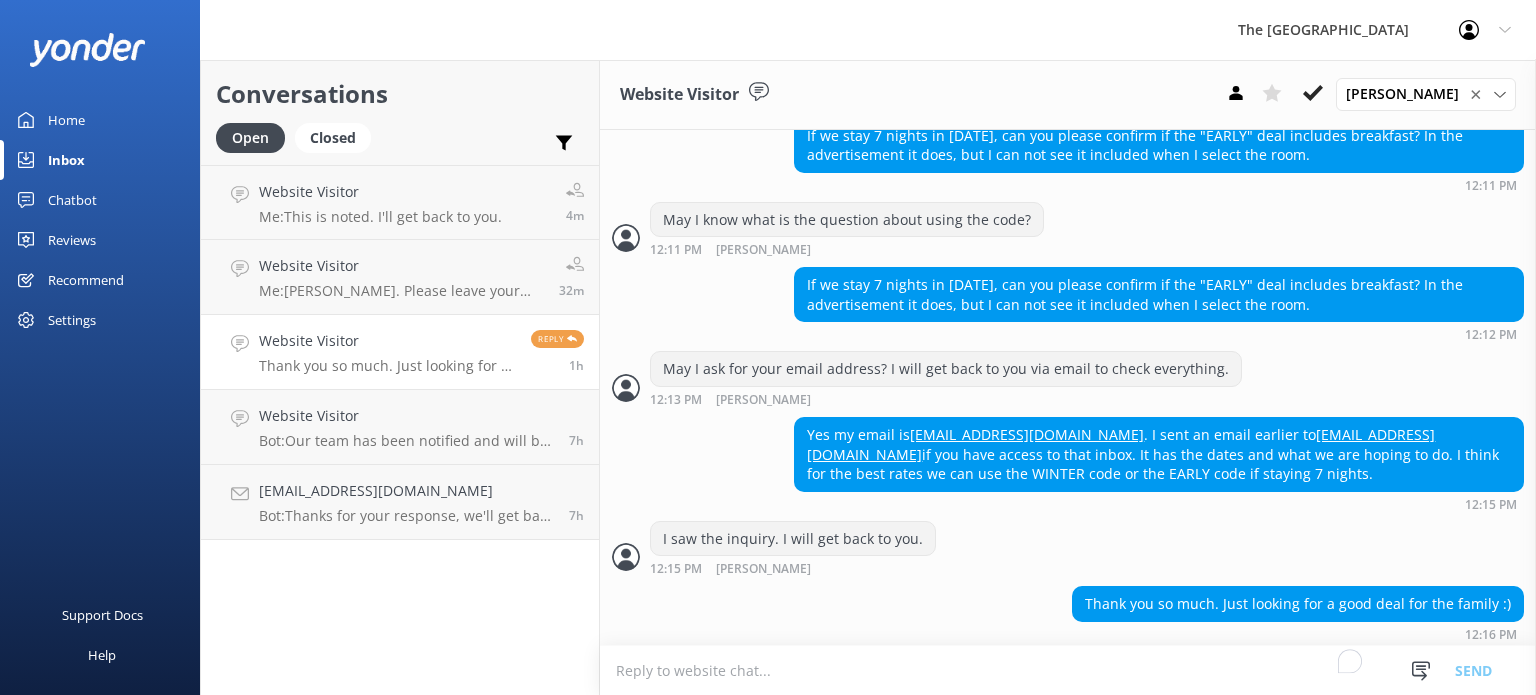 scroll, scrollTop: 700, scrollLeft: 0, axis: vertical 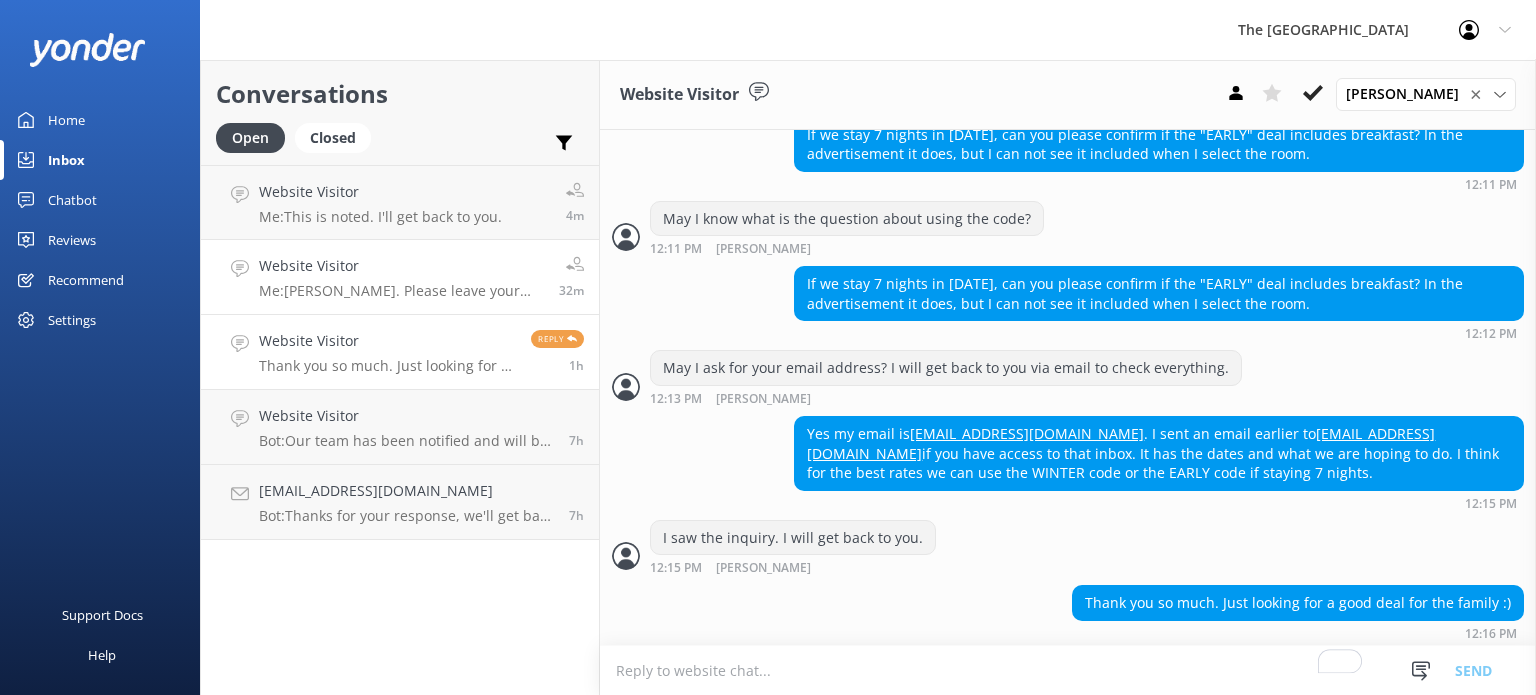 click on "Me:  [PERSON_NAME]. Please leave your email address and I will get back to you." at bounding box center (401, 291) 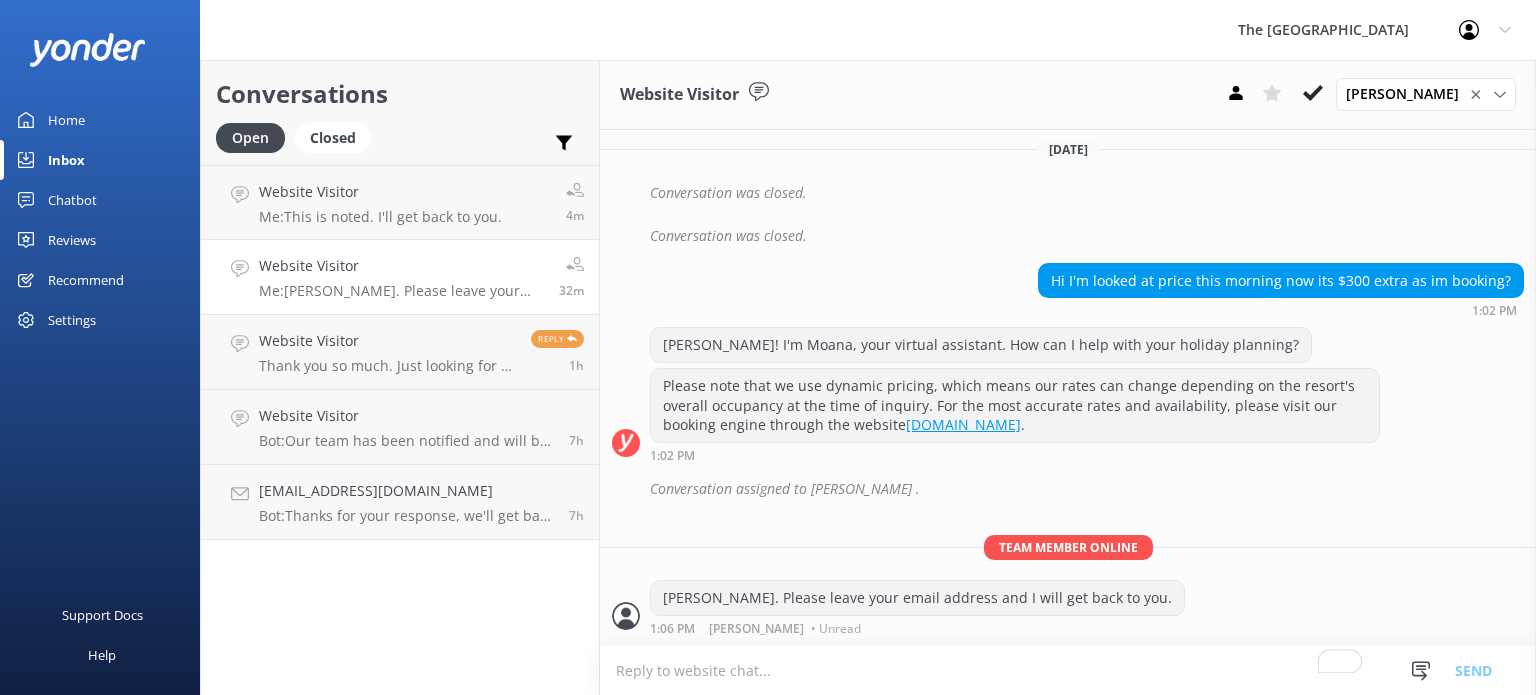 scroll, scrollTop: 392, scrollLeft: 0, axis: vertical 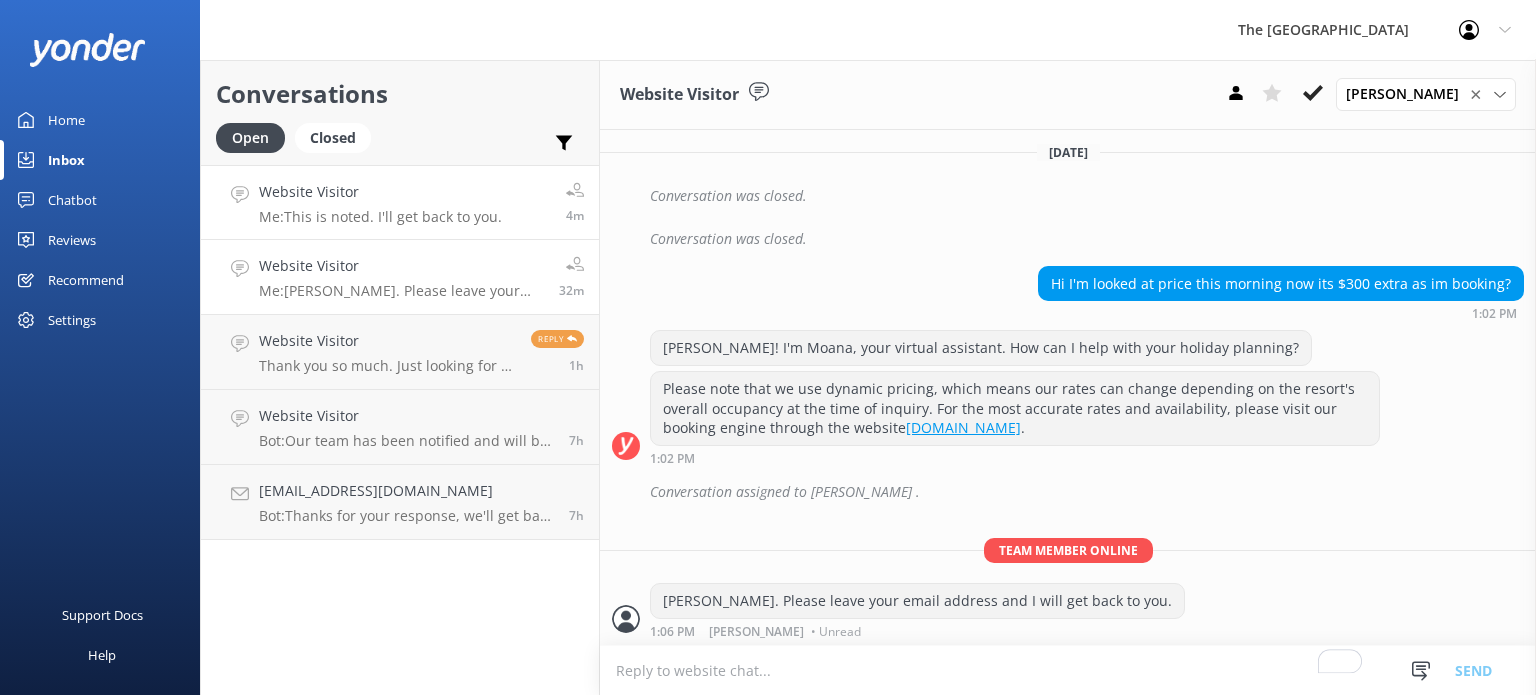 click on "Website Visitor" at bounding box center (380, 192) 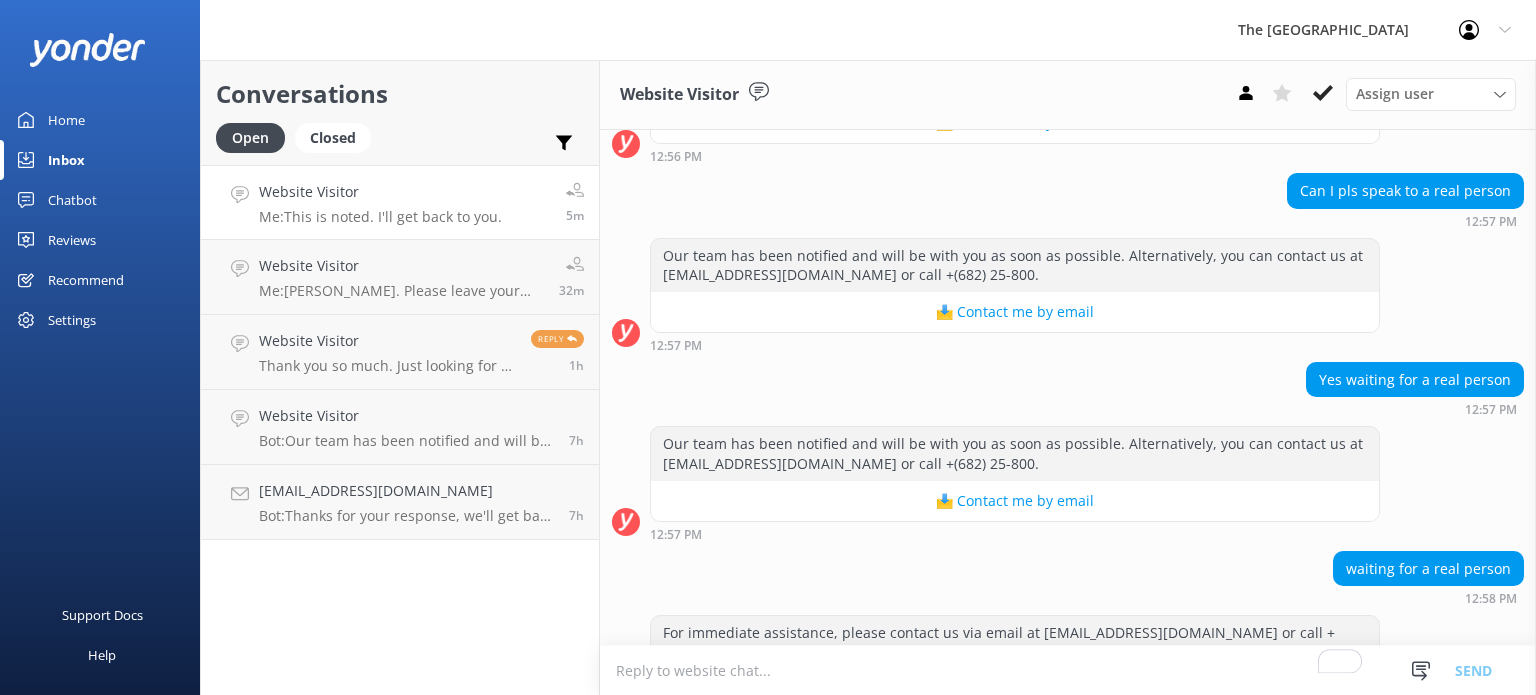 scroll, scrollTop: 700, scrollLeft: 0, axis: vertical 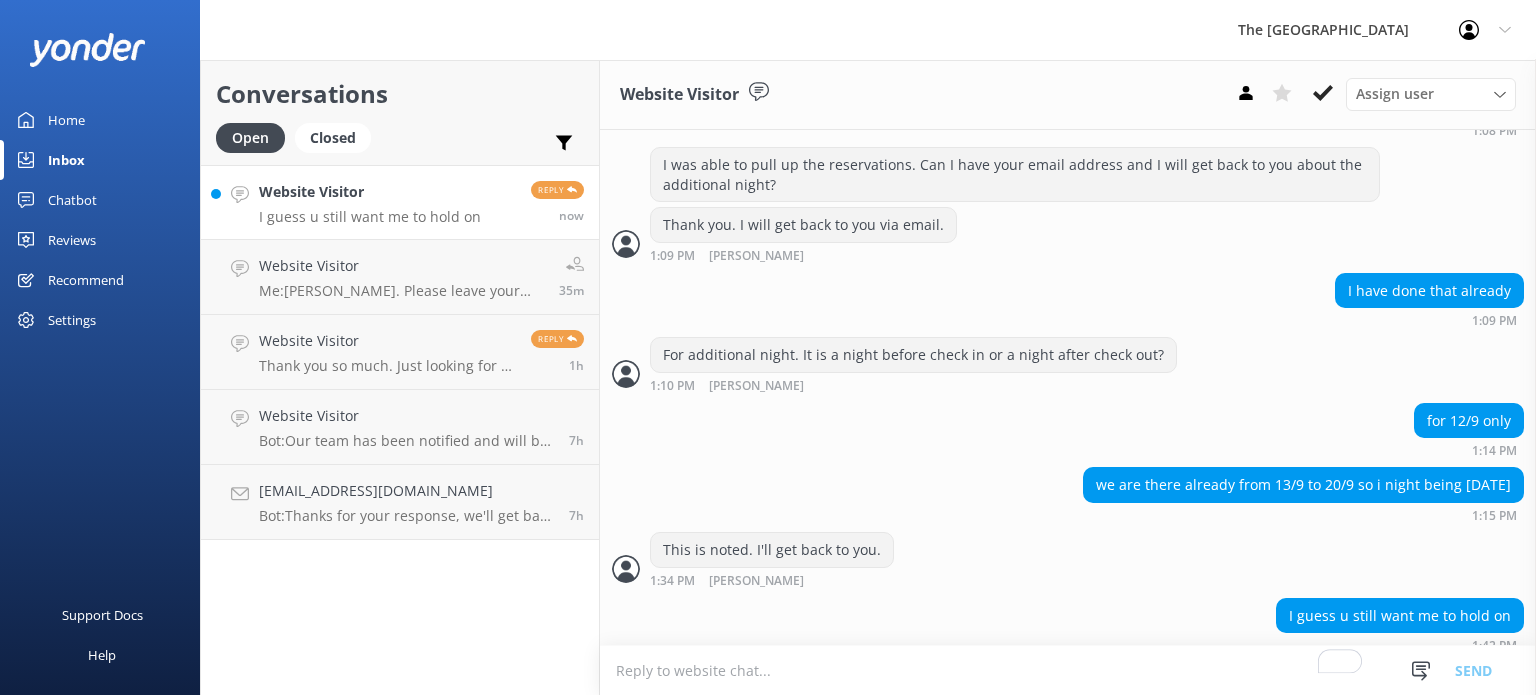 click on "I guess u still want me to hold on" at bounding box center [370, 217] 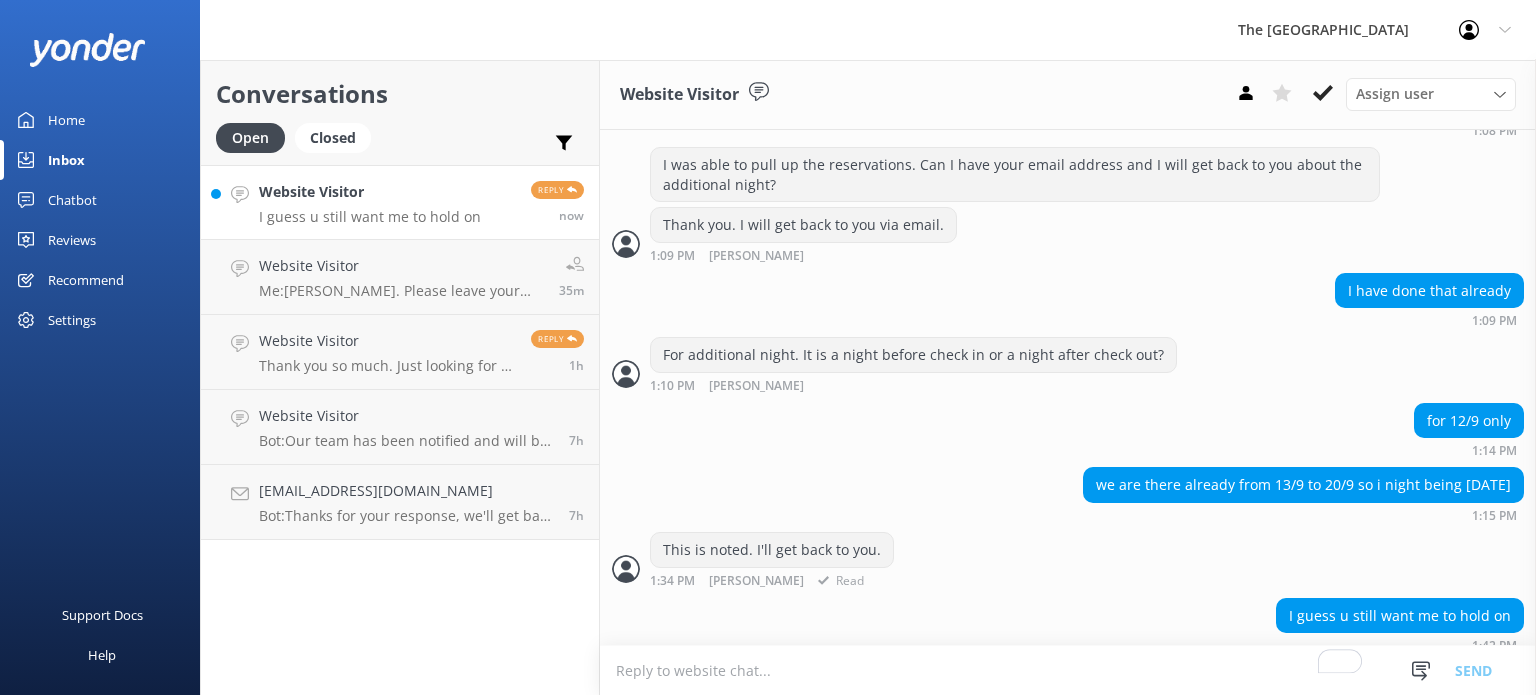 scroll, scrollTop: 3207, scrollLeft: 0, axis: vertical 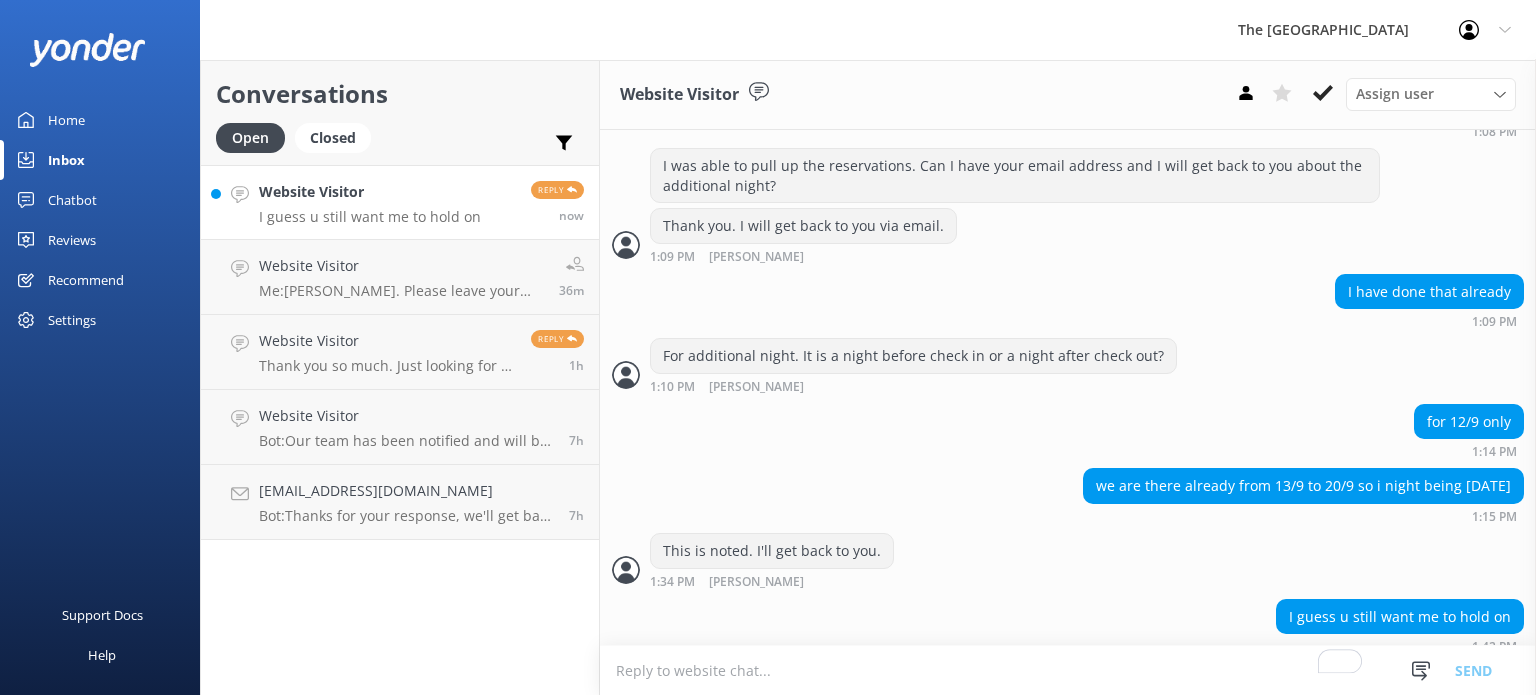 click at bounding box center [1068, 670] 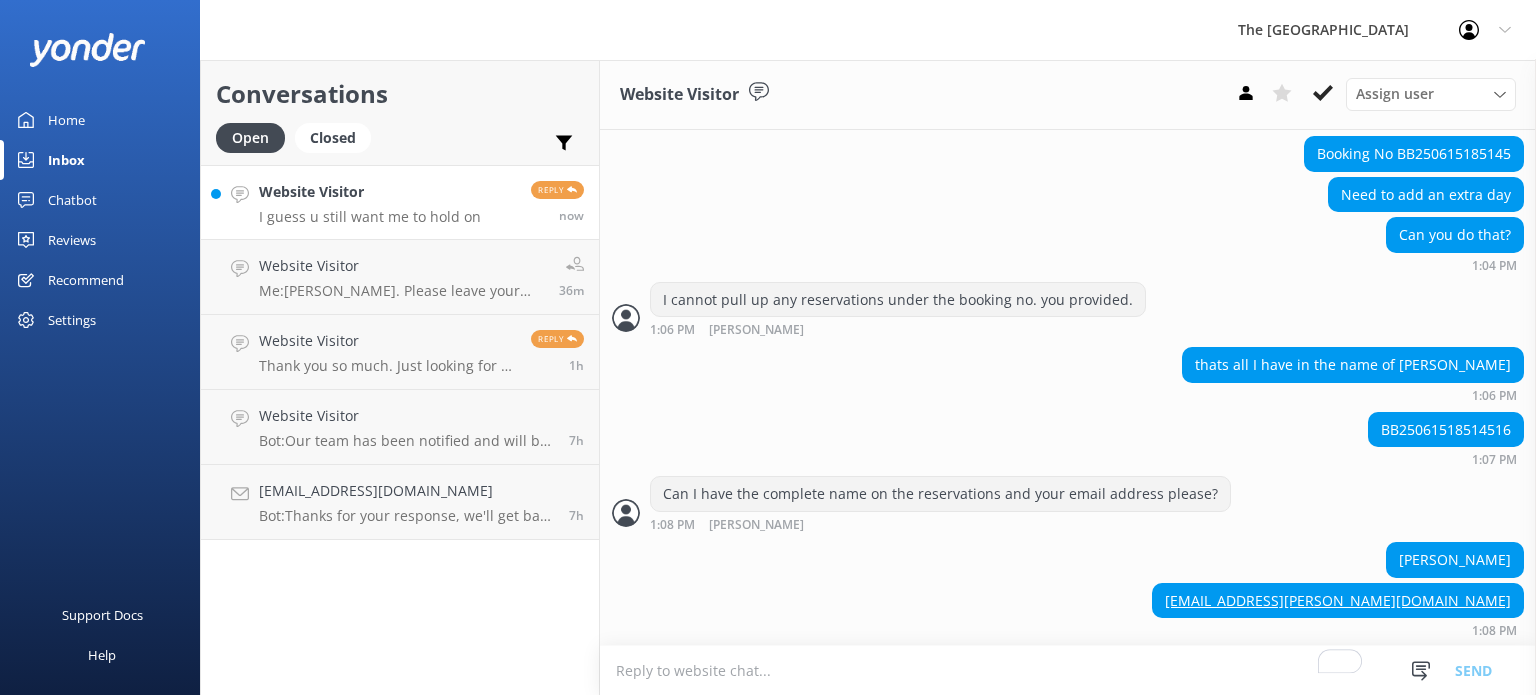 scroll, scrollTop: 3207, scrollLeft: 0, axis: vertical 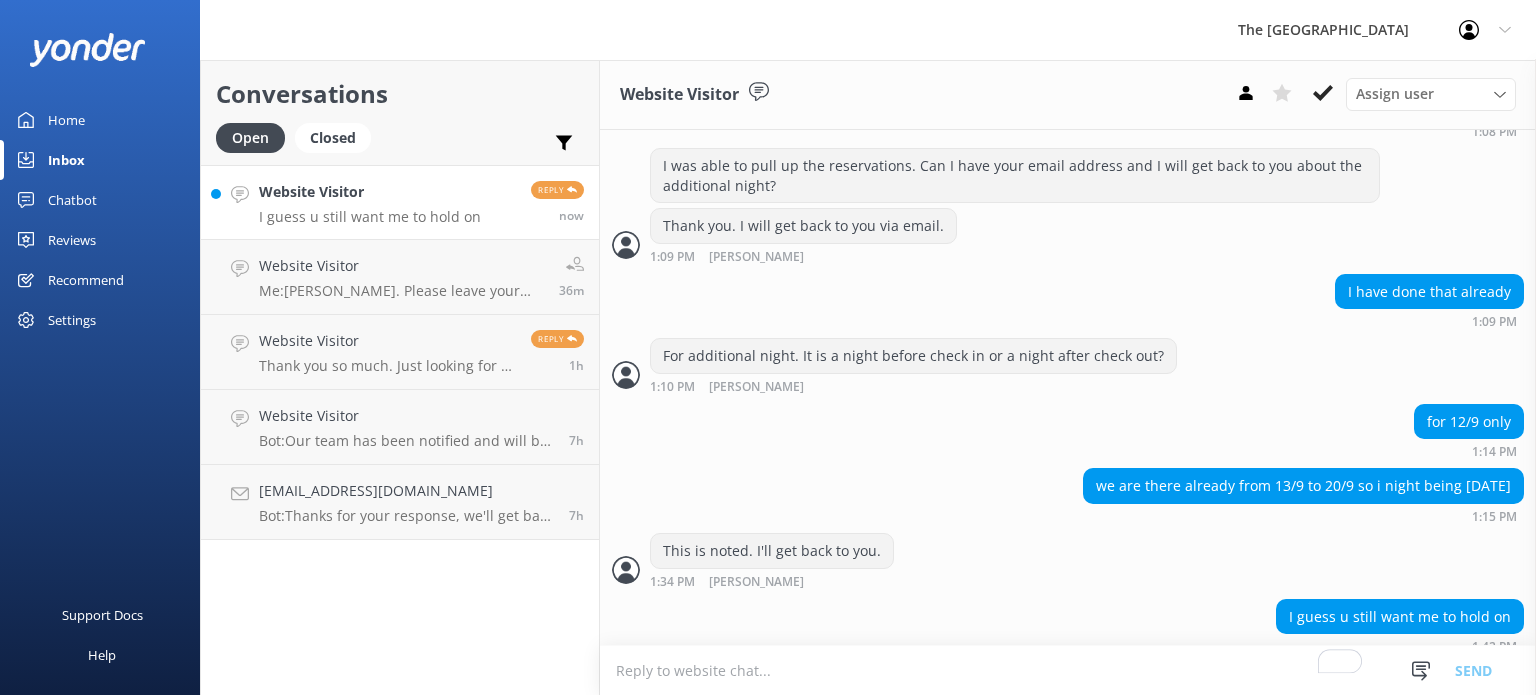 click at bounding box center (1068, 670) 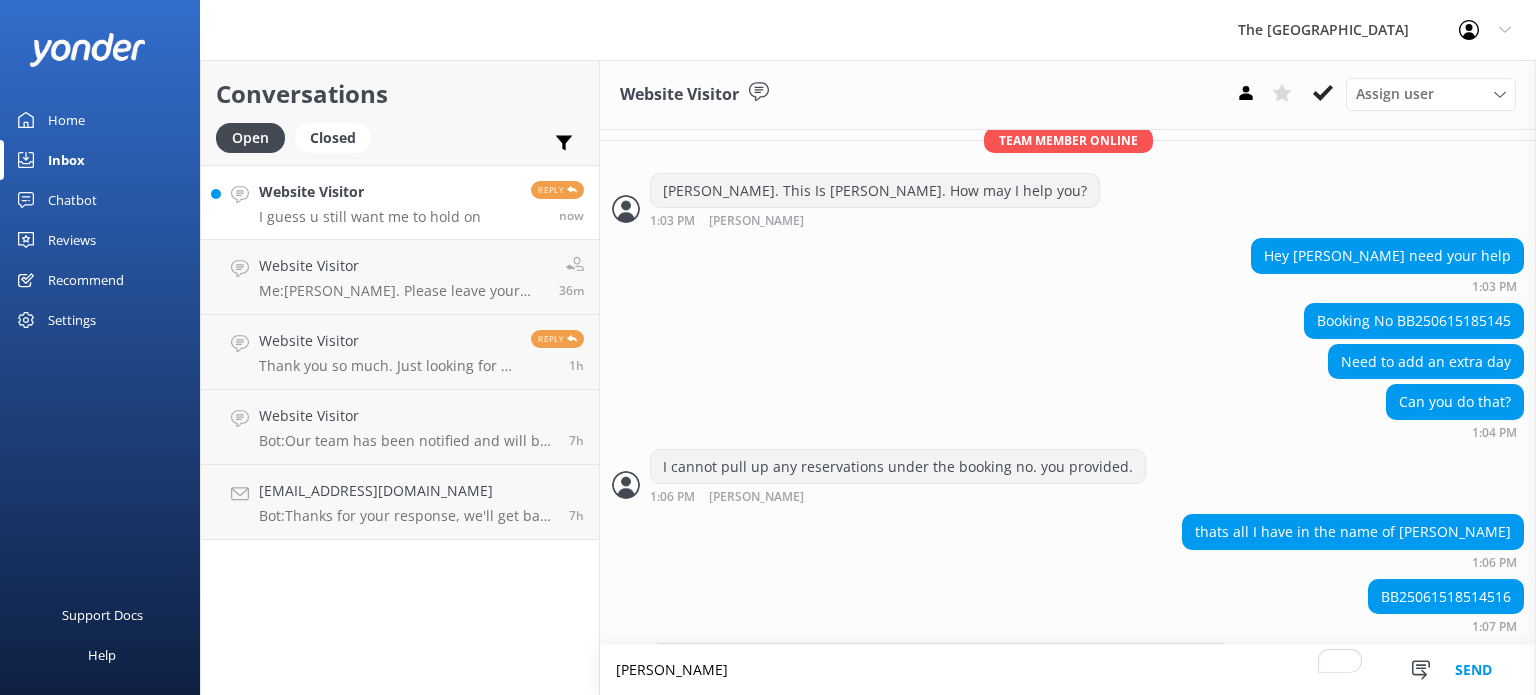 scroll, scrollTop: 2374, scrollLeft: 0, axis: vertical 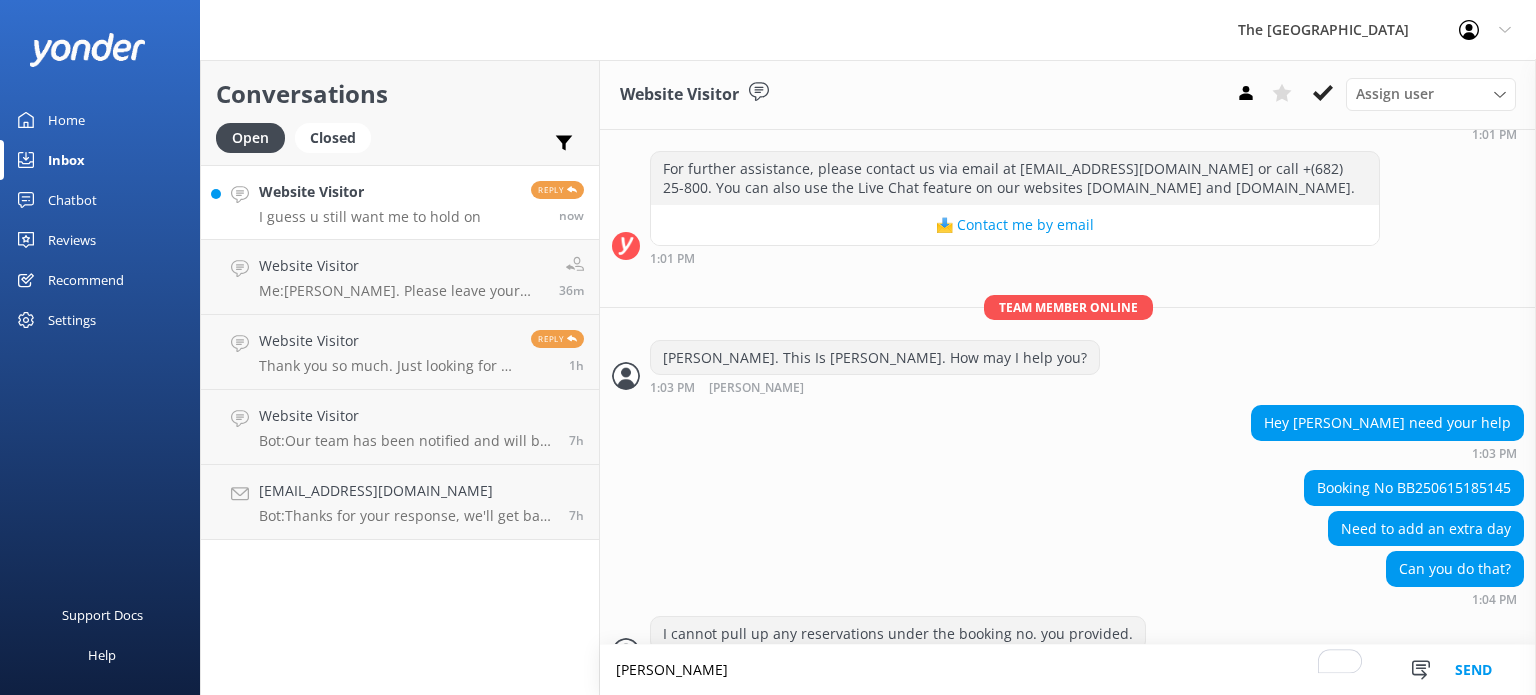 click on "Booking No BB250615185145" at bounding box center [1414, 488] 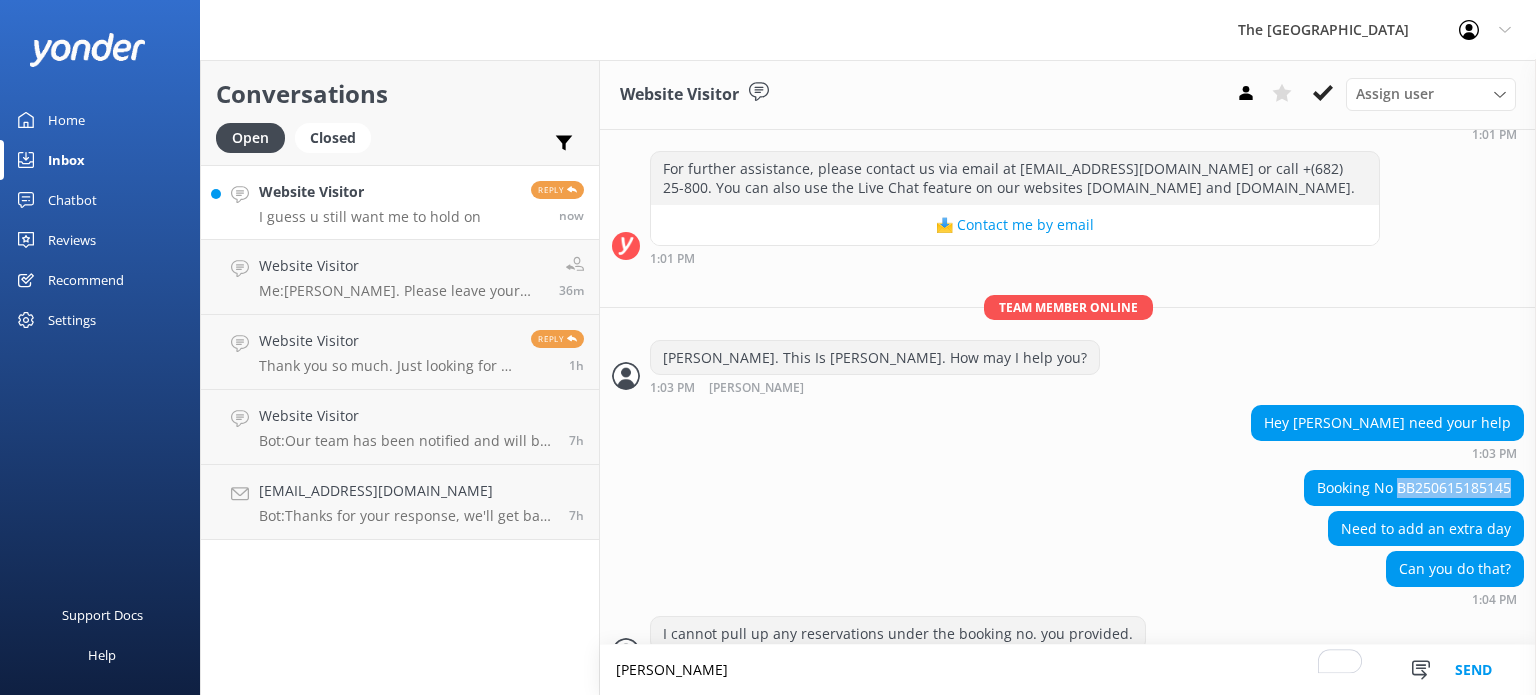 drag, startPoint x: 1383, startPoint y: 472, endPoint x: 1444, endPoint y: 468, distance: 61.13101 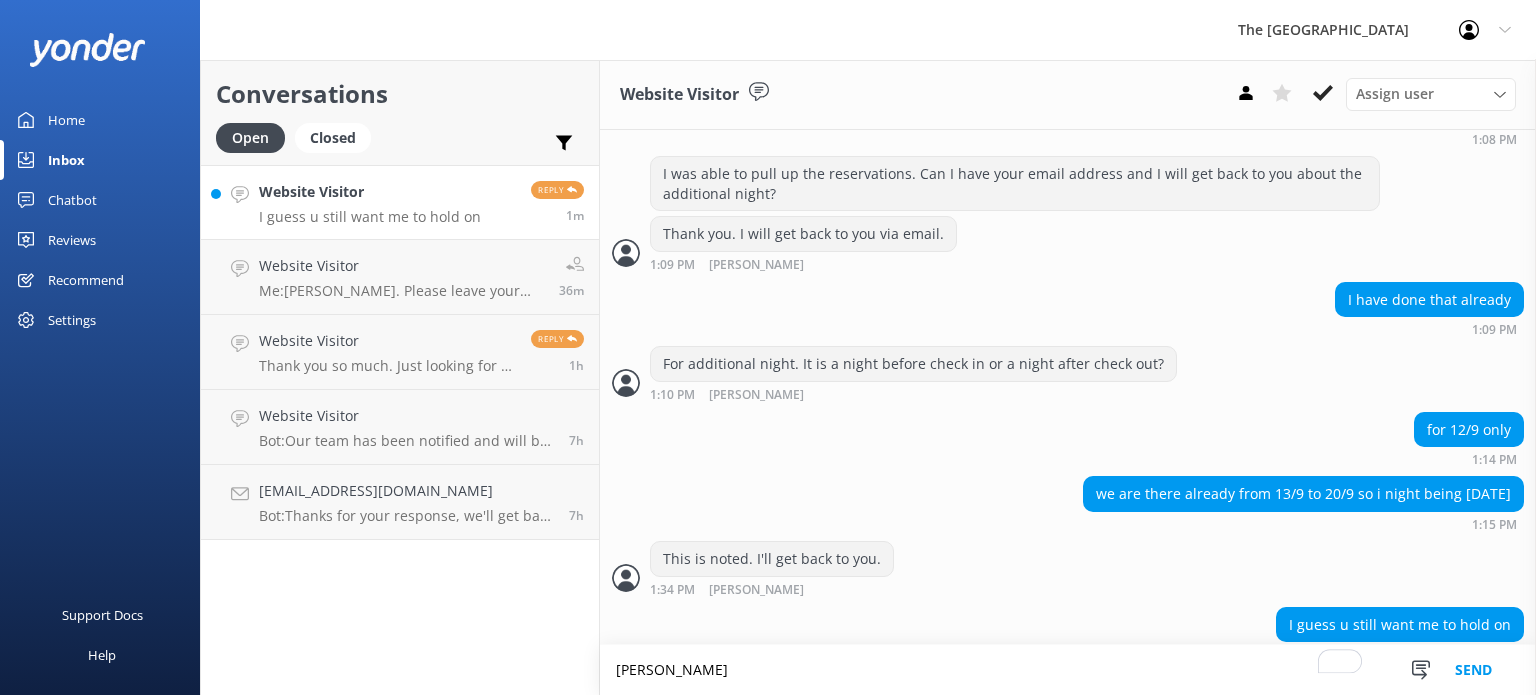 scroll, scrollTop: 3207, scrollLeft: 0, axis: vertical 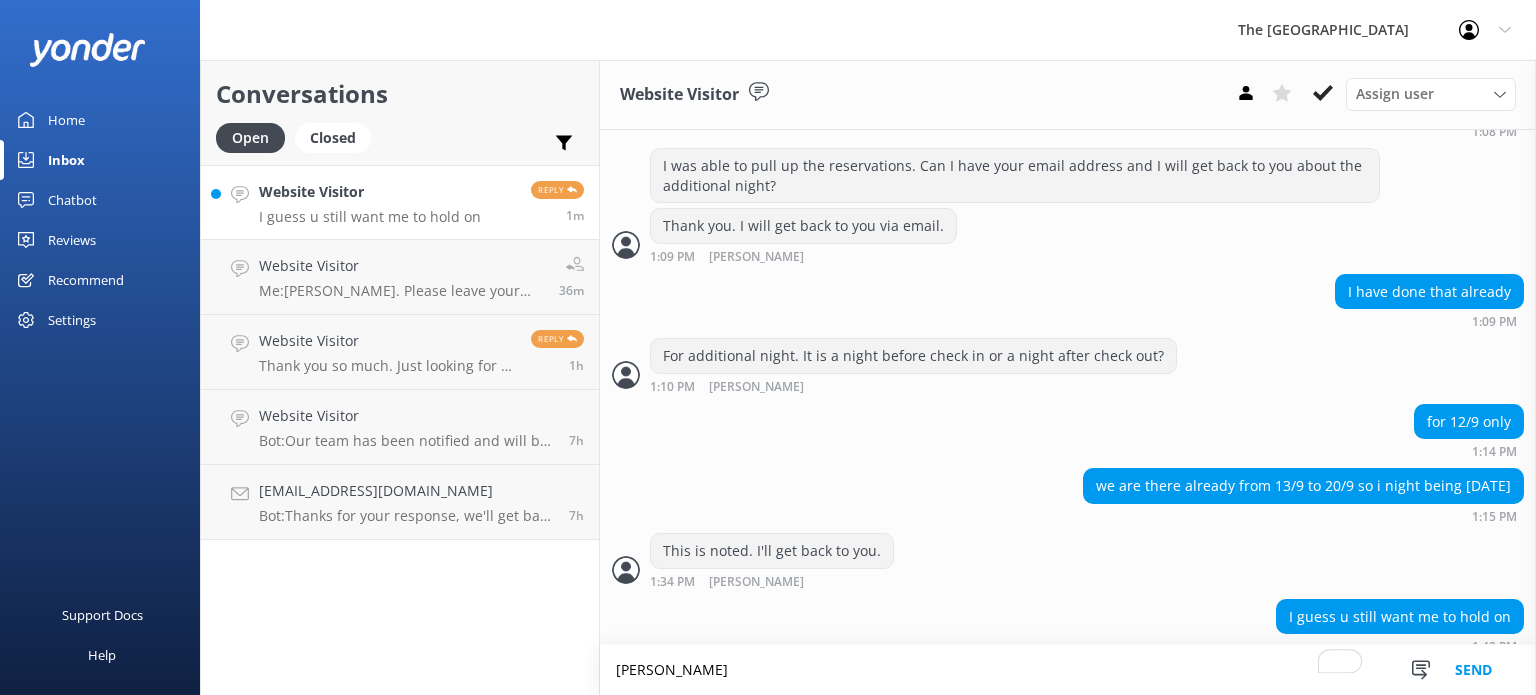 click on "[PERSON_NAME]" at bounding box center [1068, 670] 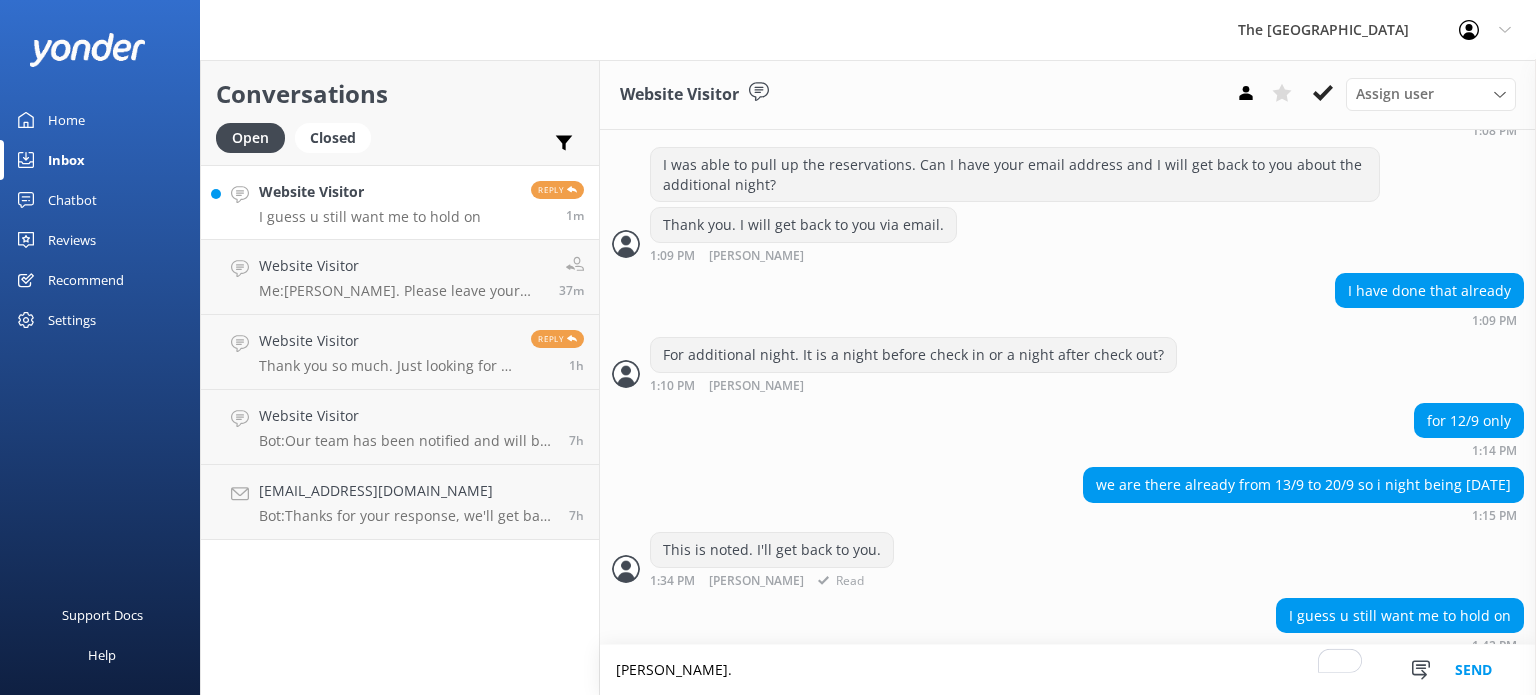 type on "[PERSON_NAME]." 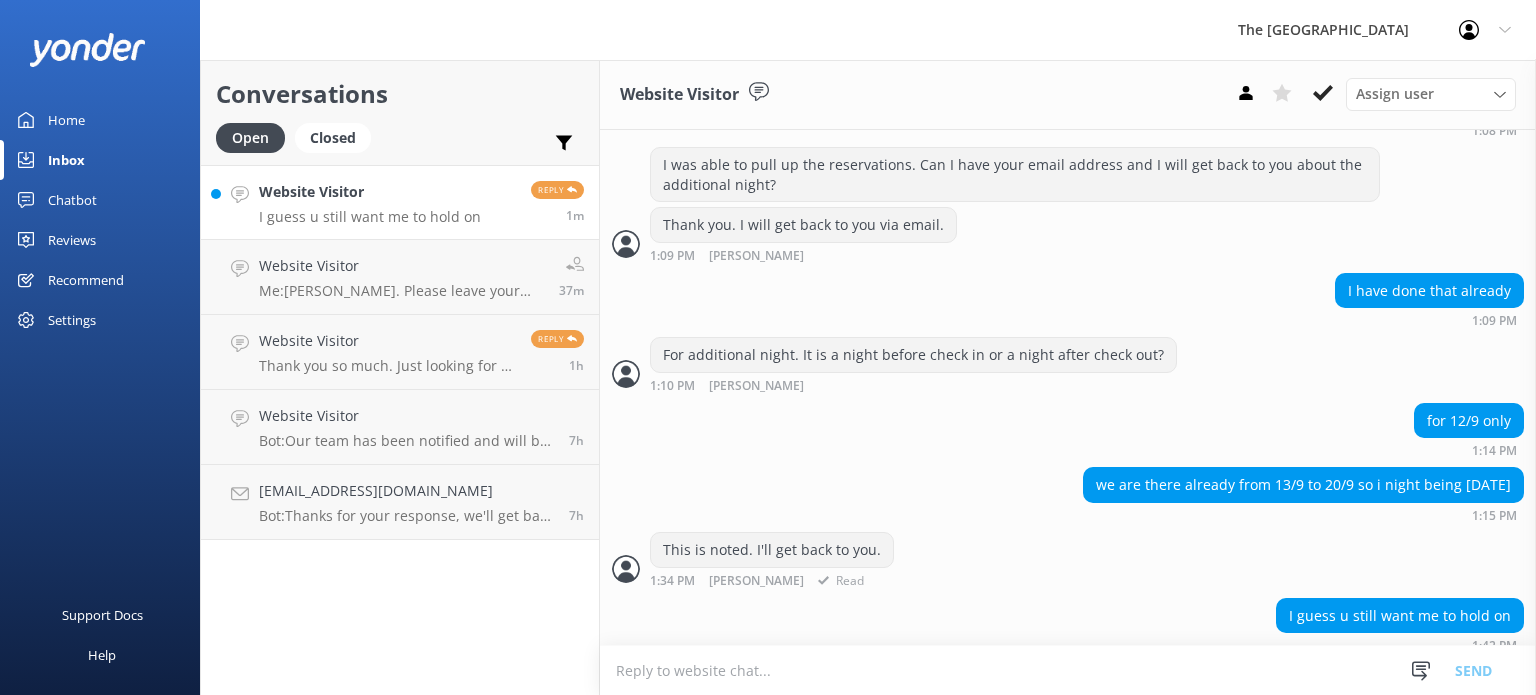 scroll, scrollTop: 3272, scrollLeft: 0, axis: vertical 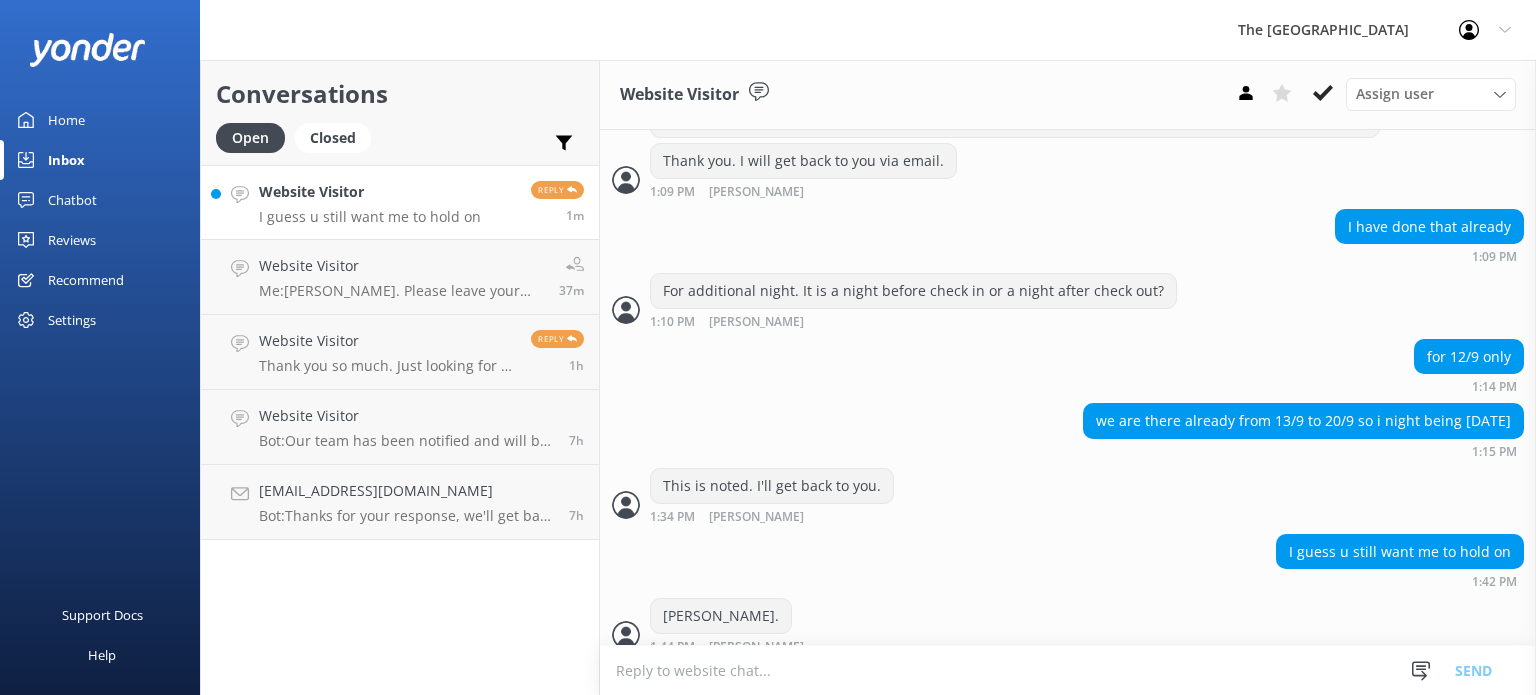 click at bounding box center [1068, 670] 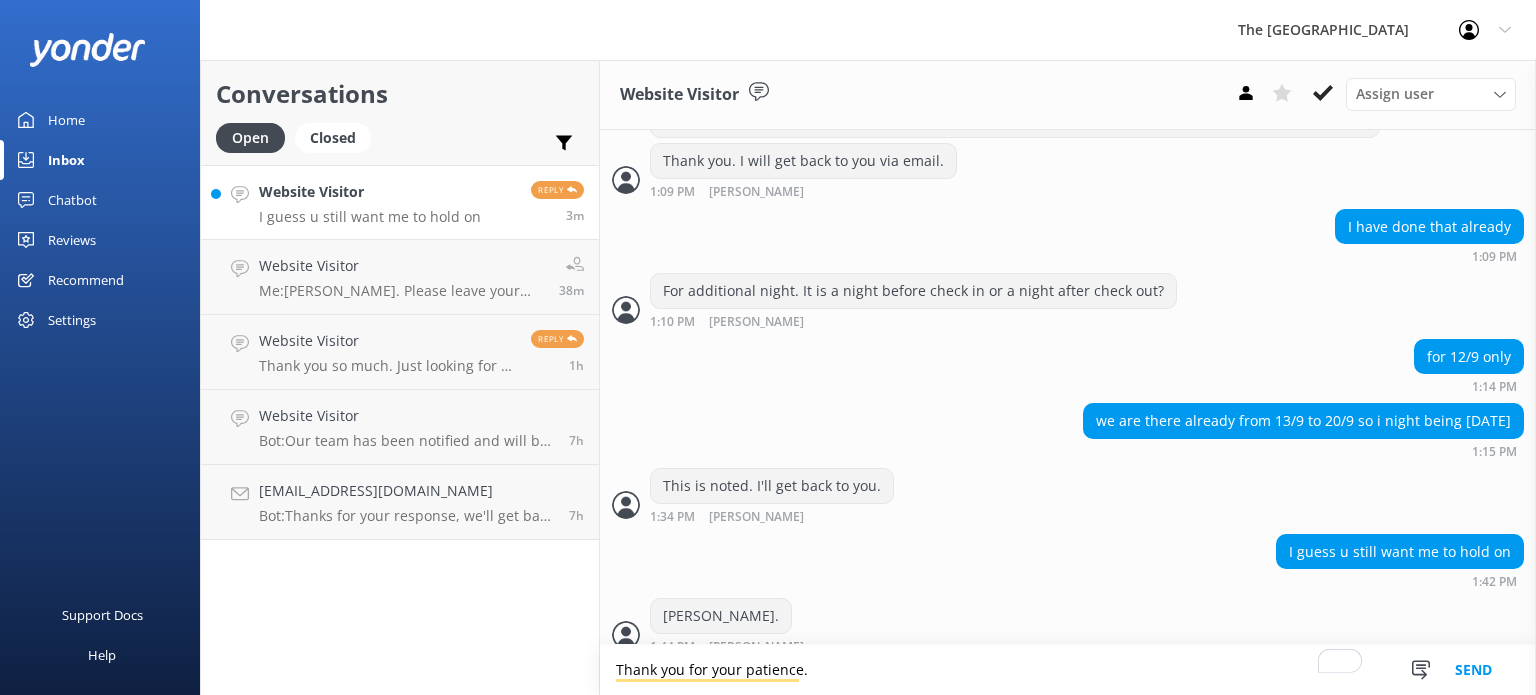scroll, scrollTop: 3320, scrollLeft: 0, axis: vertical 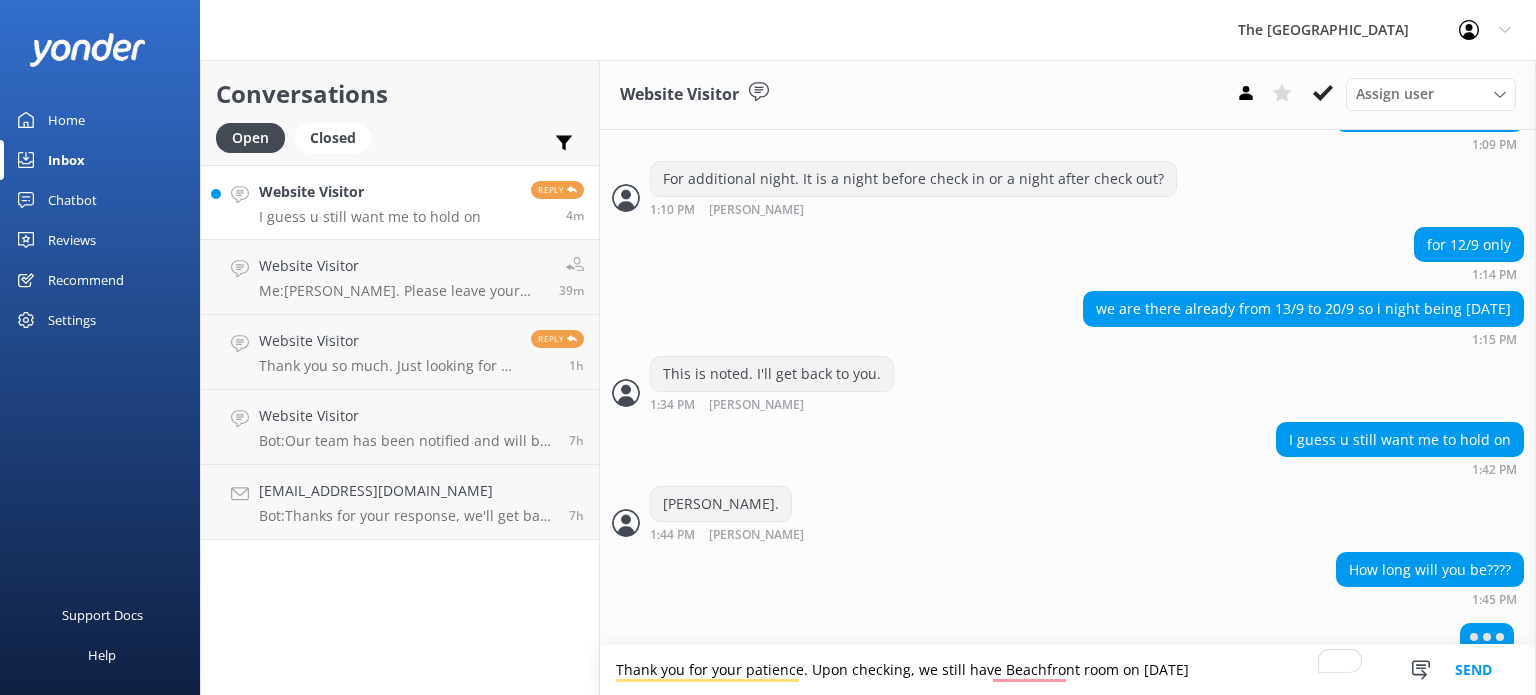 type on "Thank you for your patience. Upon checking, we still have Beachfront room on [DATE]" 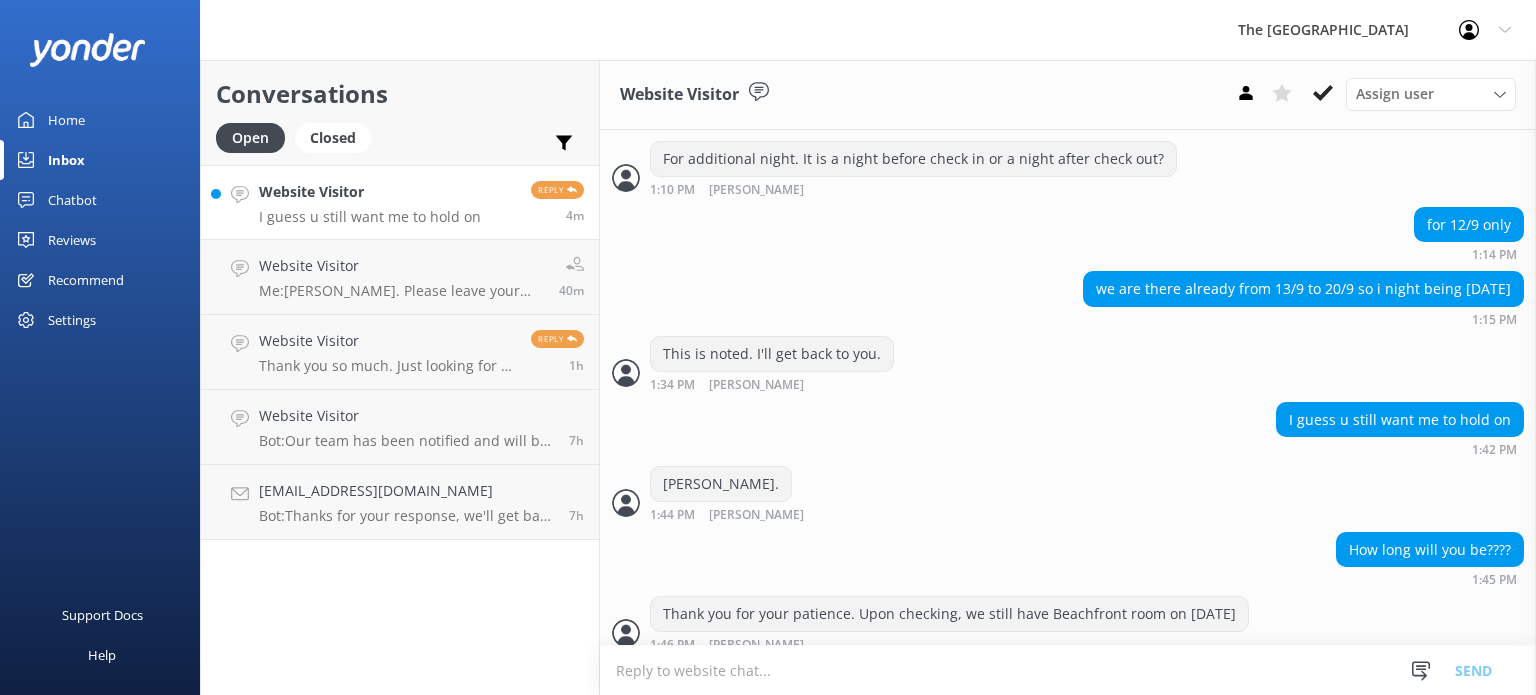scroll, scrollTop: 3449, scrollLeft: 0, axis: vertical 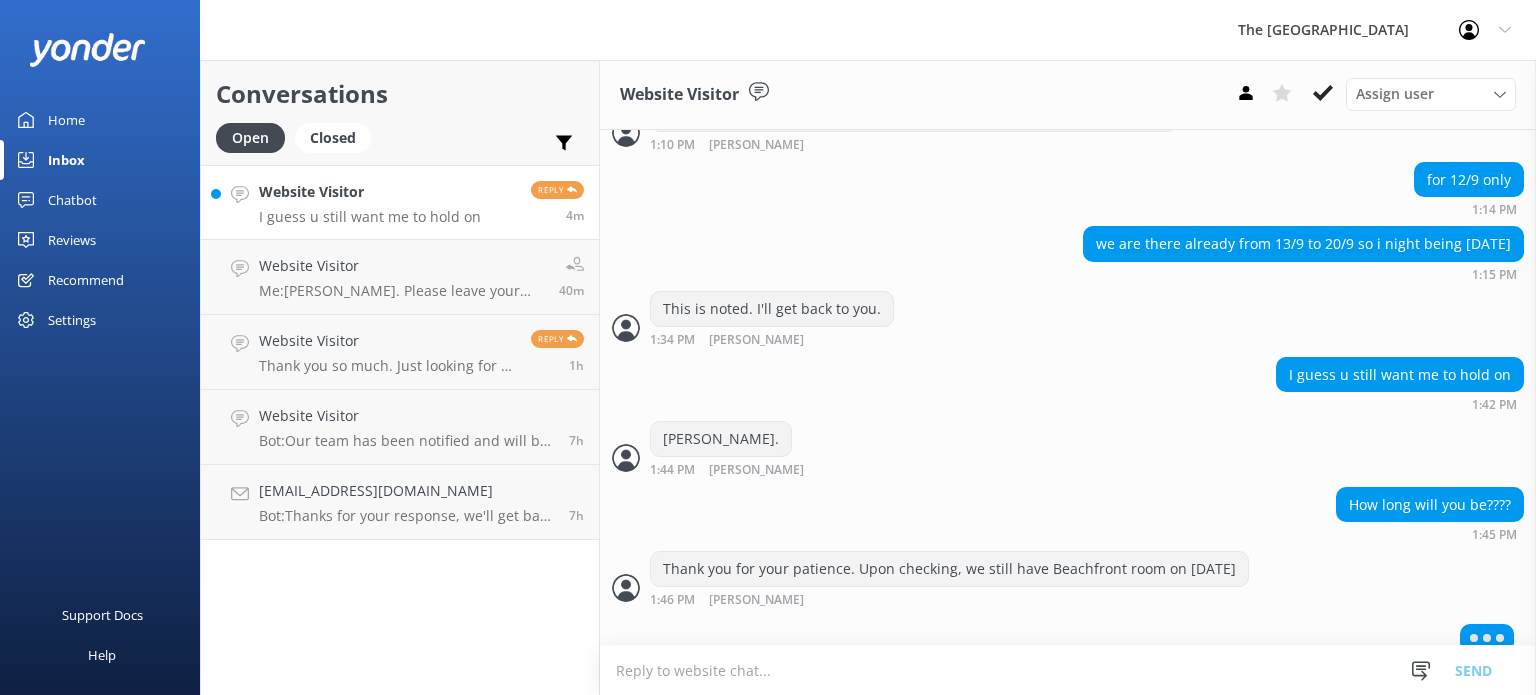 click at bounding box center [1068, 670] 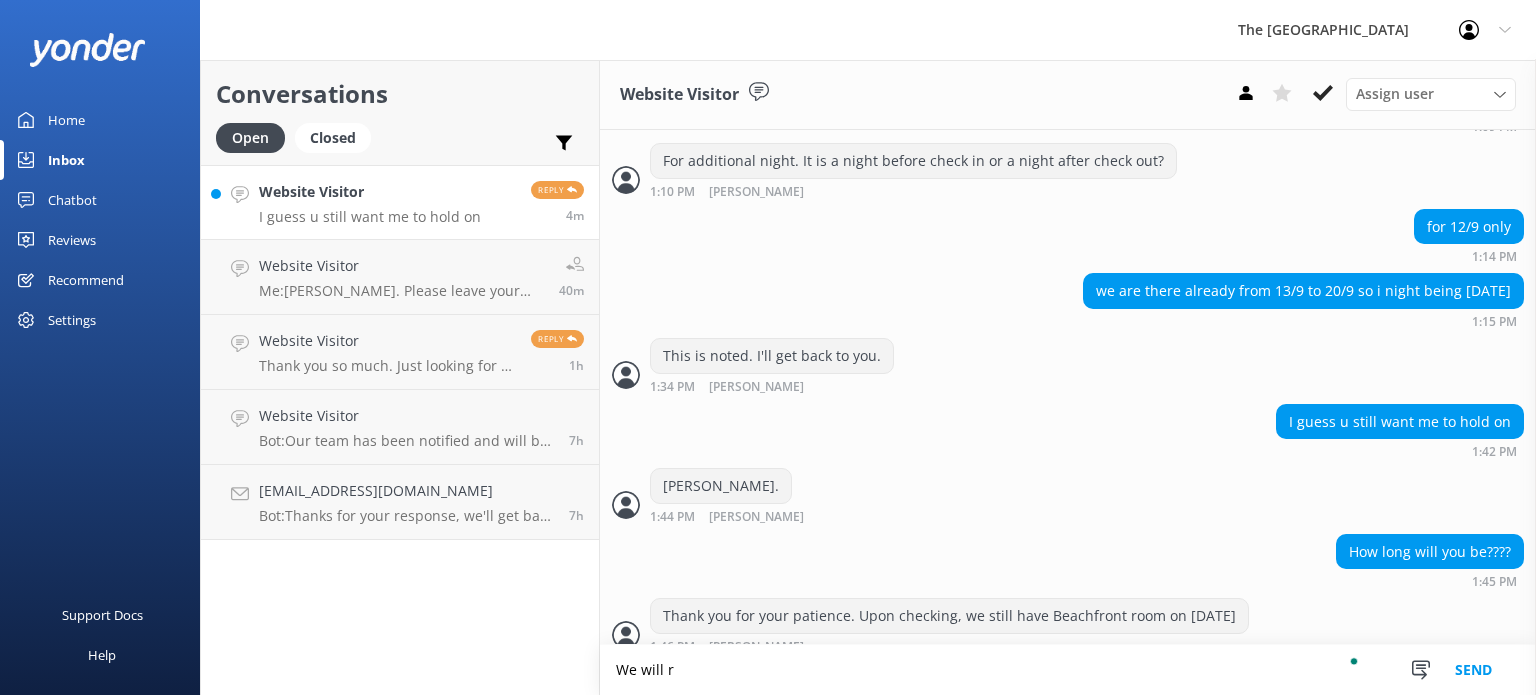 scroll, scrollTop: 3466, scrollLeft: 0, axis: vertical 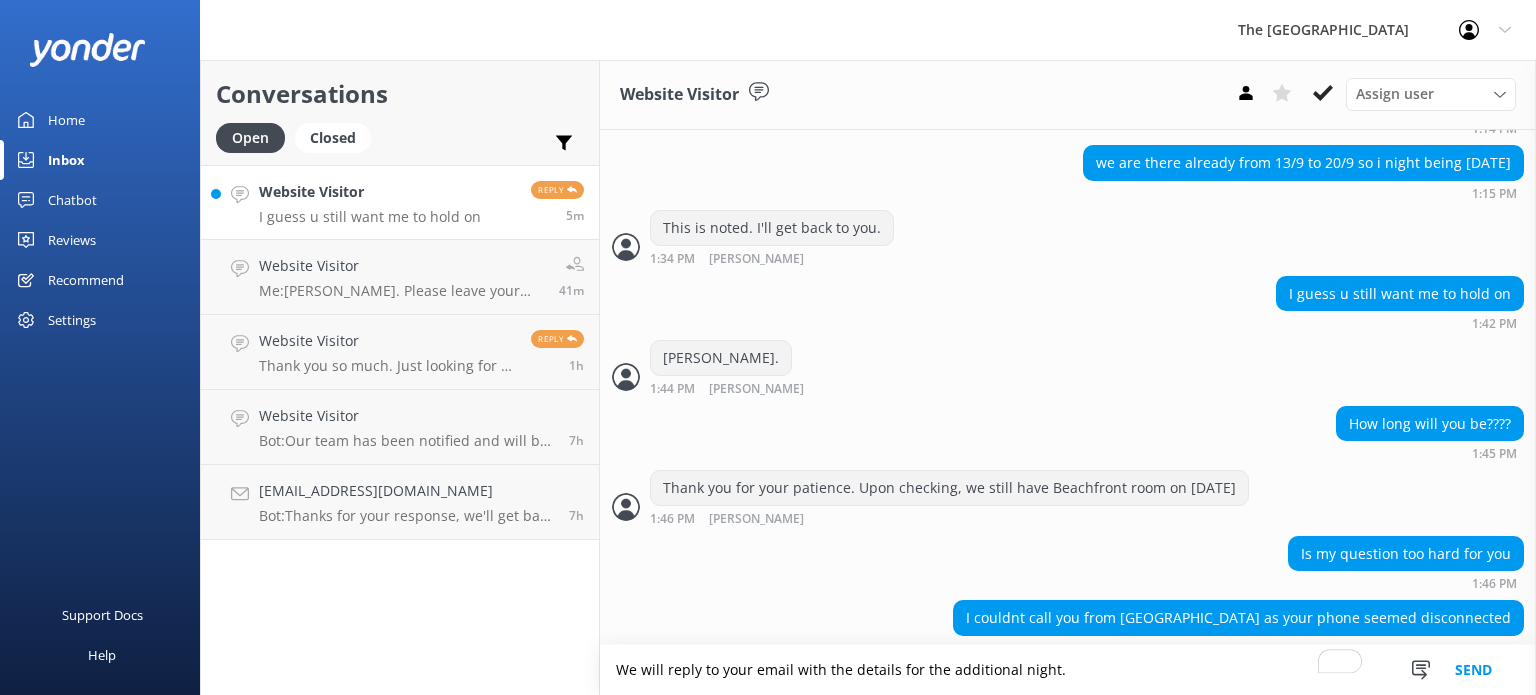 drag, startPoint x: 1091, startPoint y: 667, endPoint x: 596, endPoint y: 655, distance: 495.14545 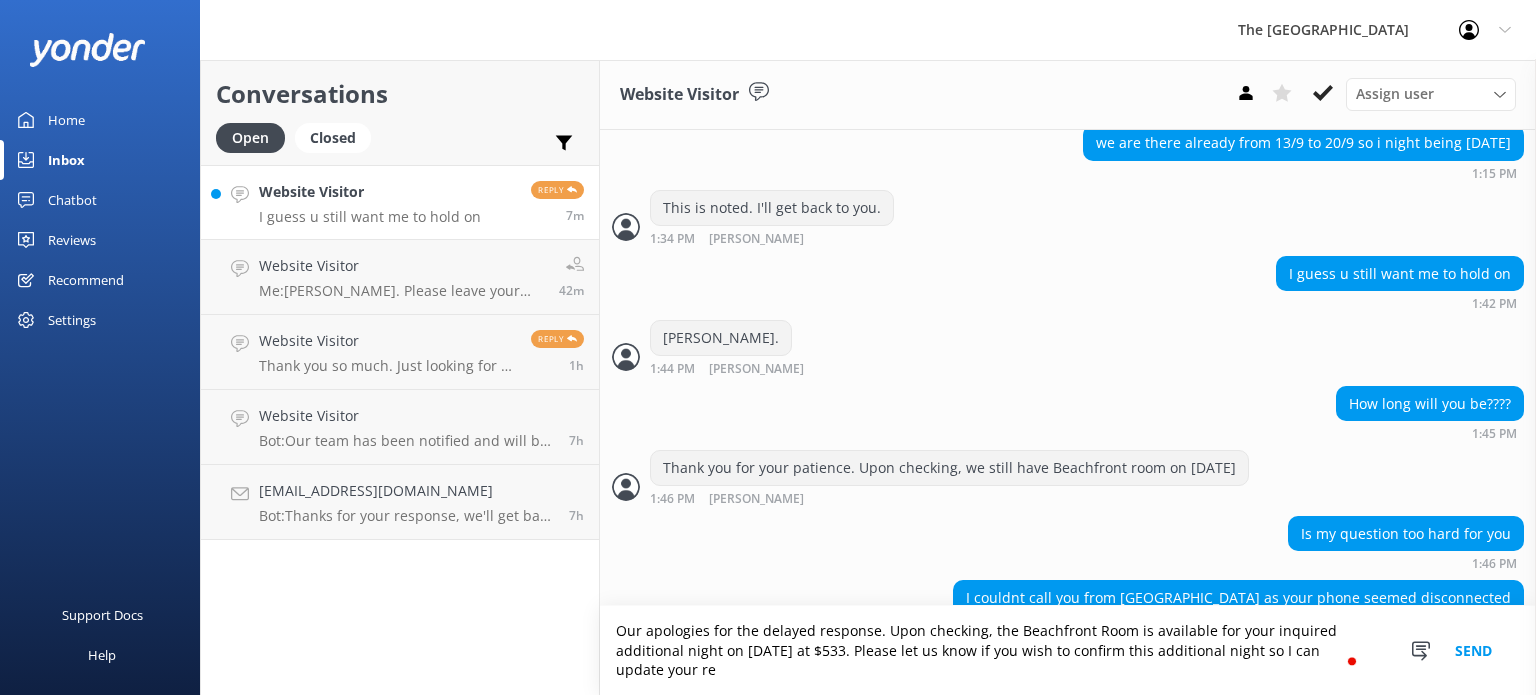 scroll, scrollTop: 3570, scrollLeft: 0, axis: vertical 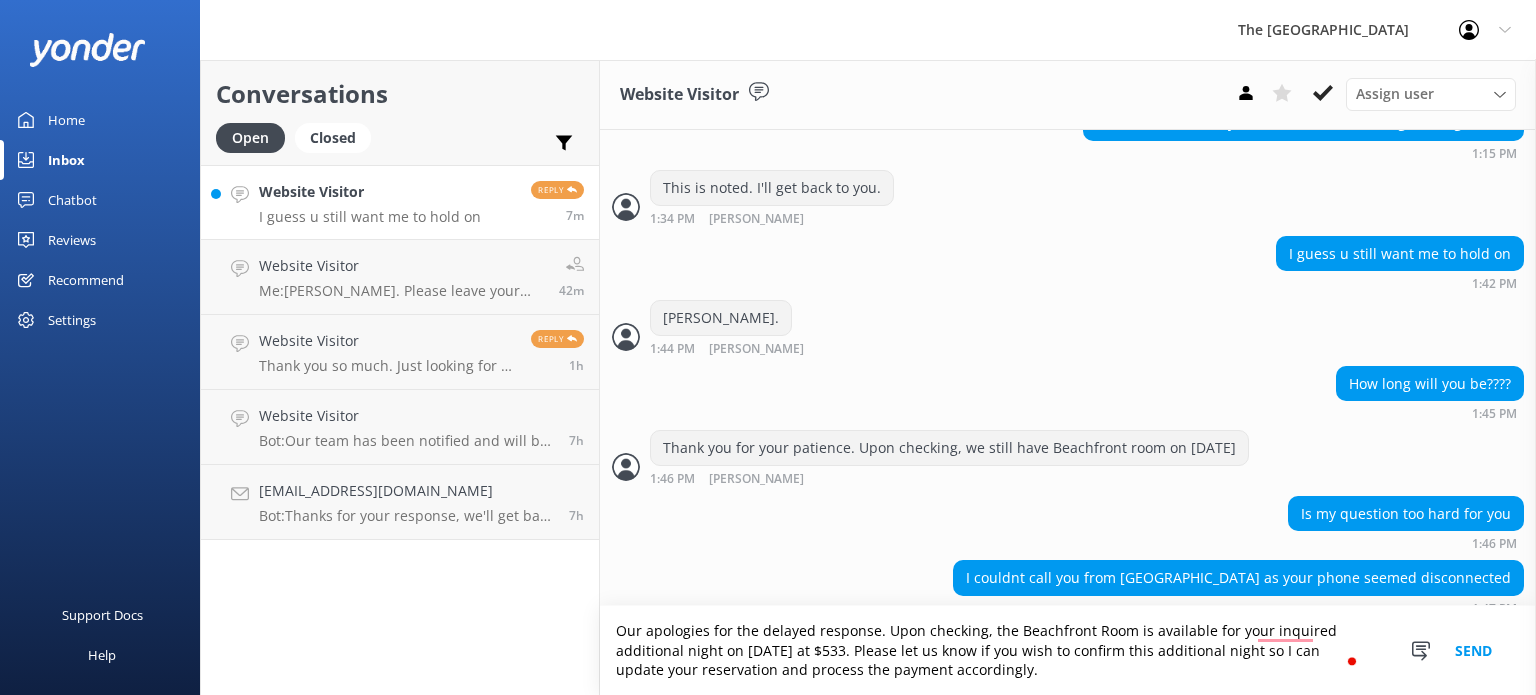 type on "Our apologies for the delayed response. Upon checking, the Beachfront Room is available for your inquired additional night on [DATE] at $533. Please let us know if you wish to confirm this additional night so I can update your reservation and process the payment accordingly." 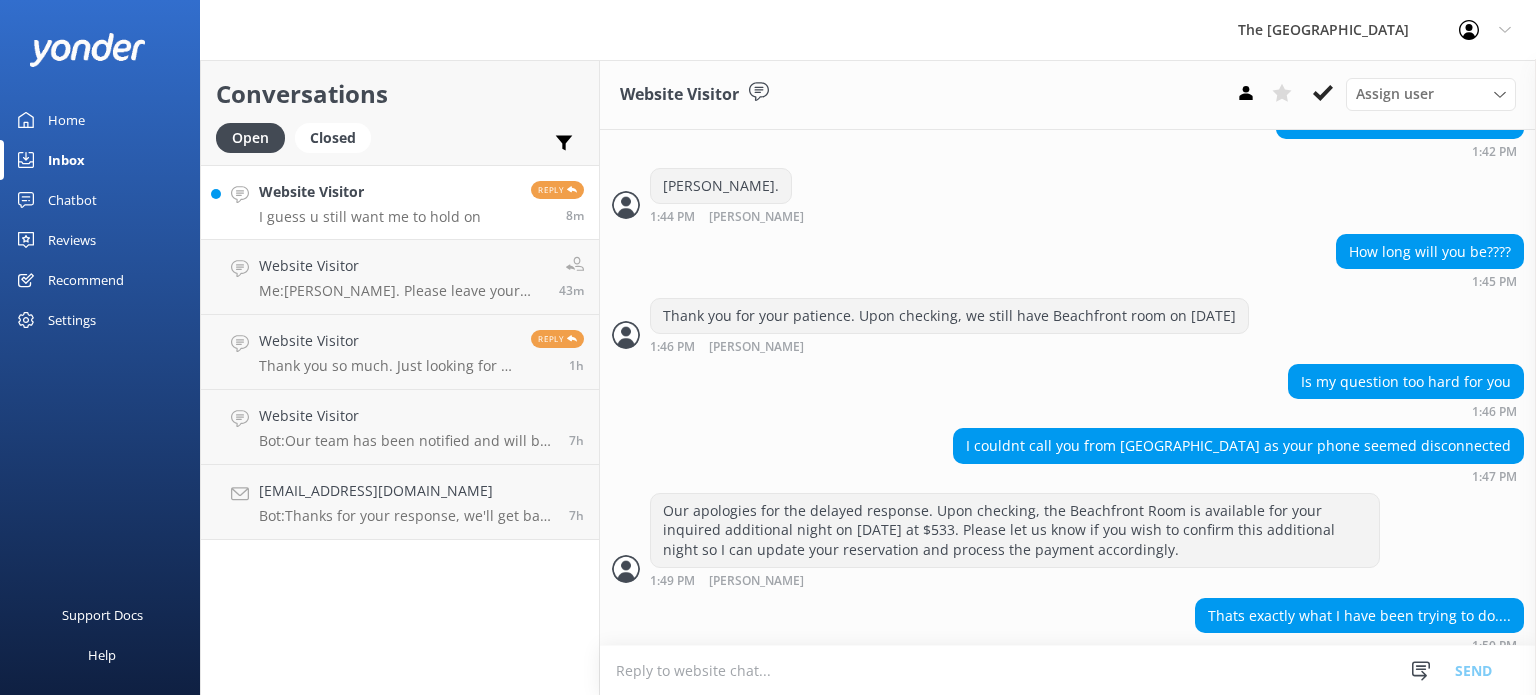 scroll, scrollTop: 3746, scrollLeft: 0, axis: vertical 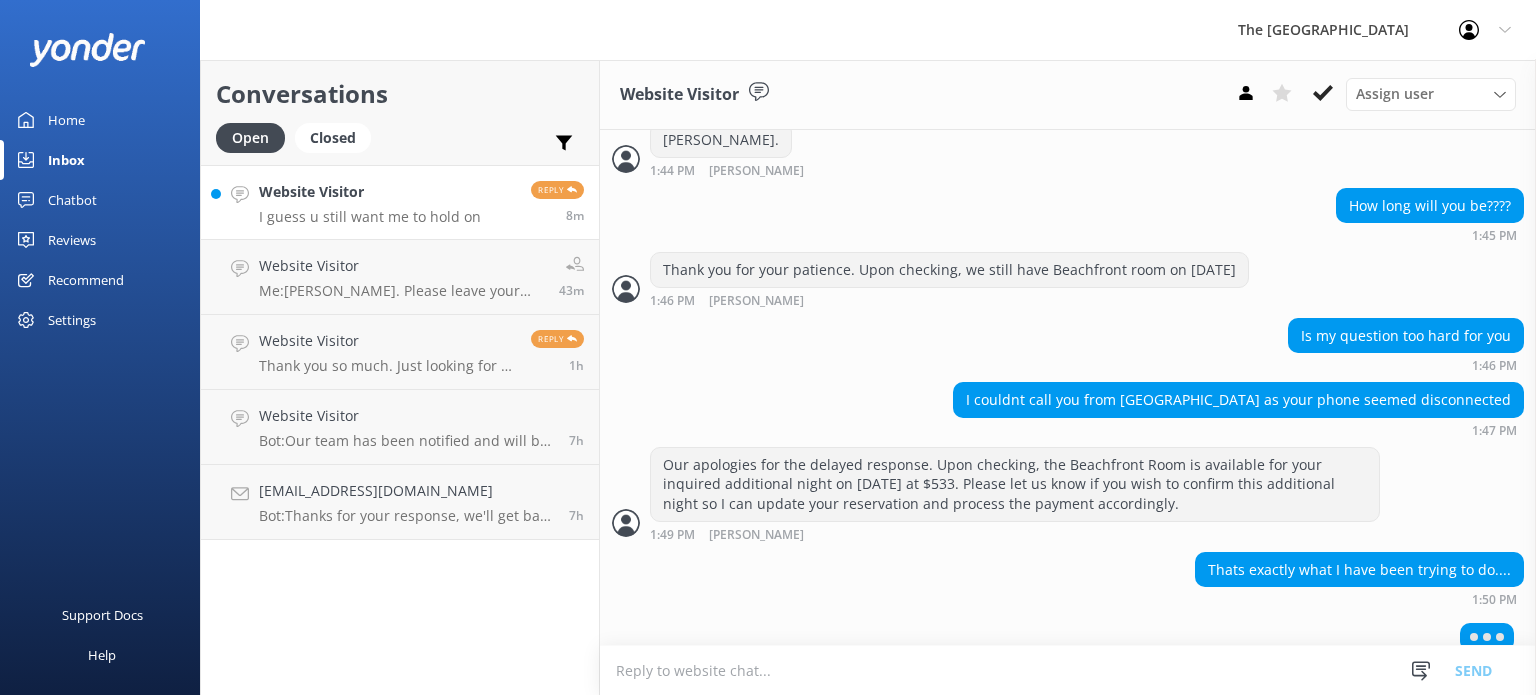 click at bounding box center (1068, 670) 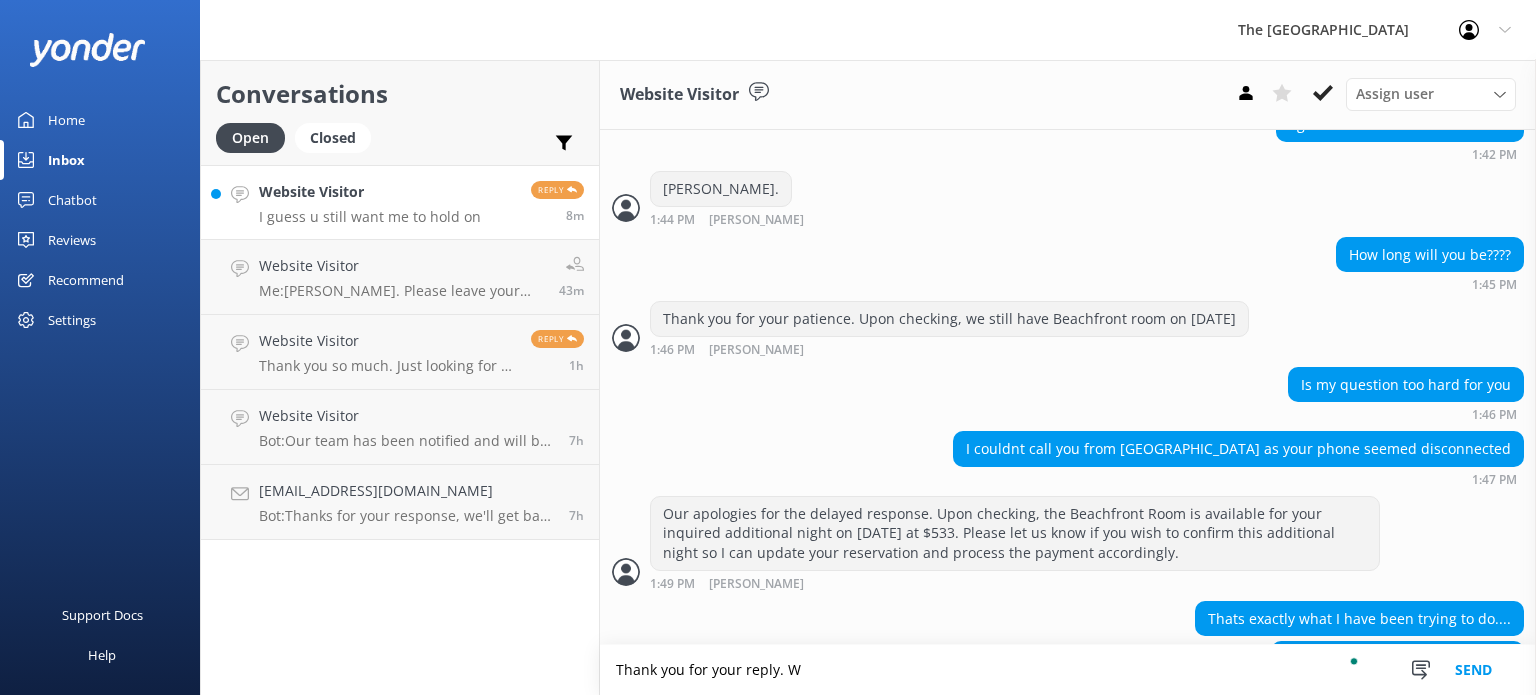 scroll, scrollTop: 3739, scrollLeft: 0, axis: vertical 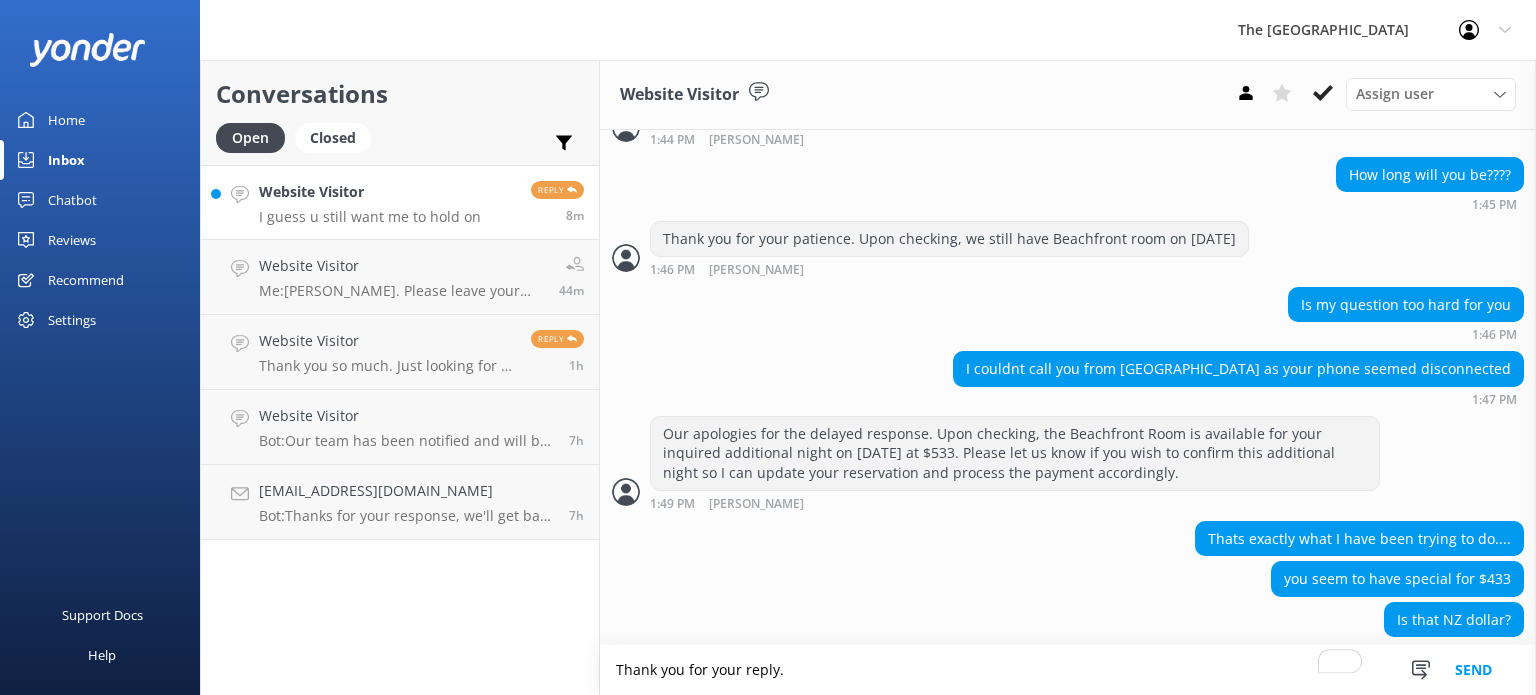 click on "Thank you for your reply." at bounding box center (1068, 670) 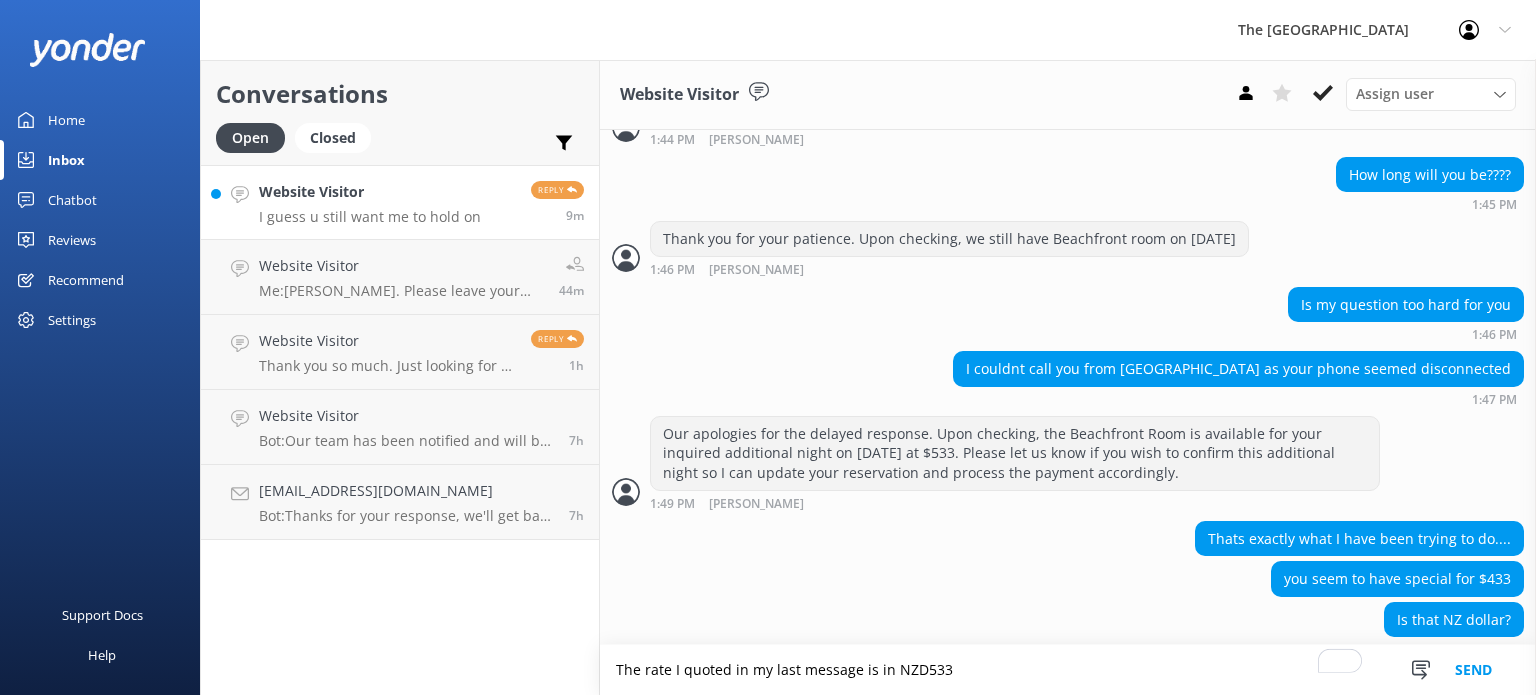 click on "The rate I quoted in my last message is in NZD533" at bounding box center (1068, 670) 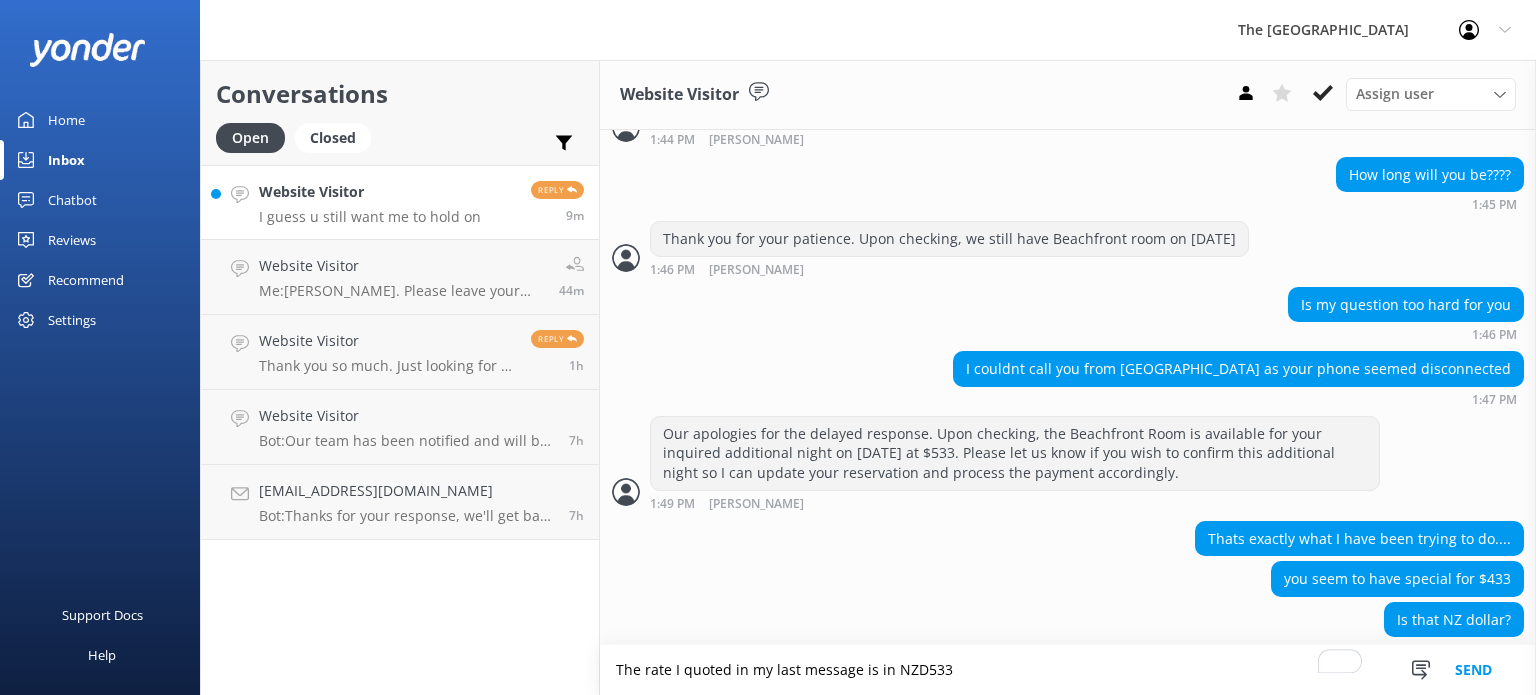 drag, startPoint x: 887, startPoint y: 671, endPoint x: 870, endPoint y: 673, distance: 17.117243 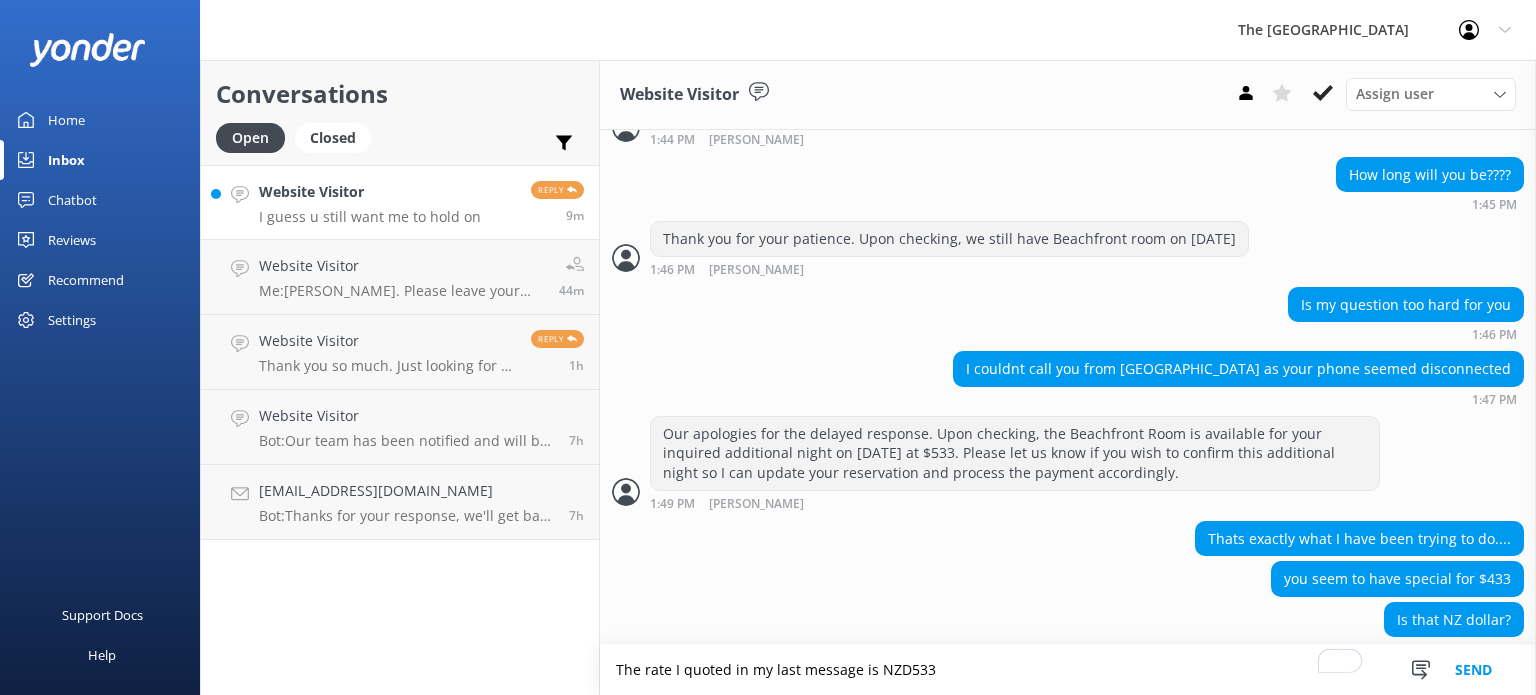 type on "The rate I quoted in my last message is NZD533" 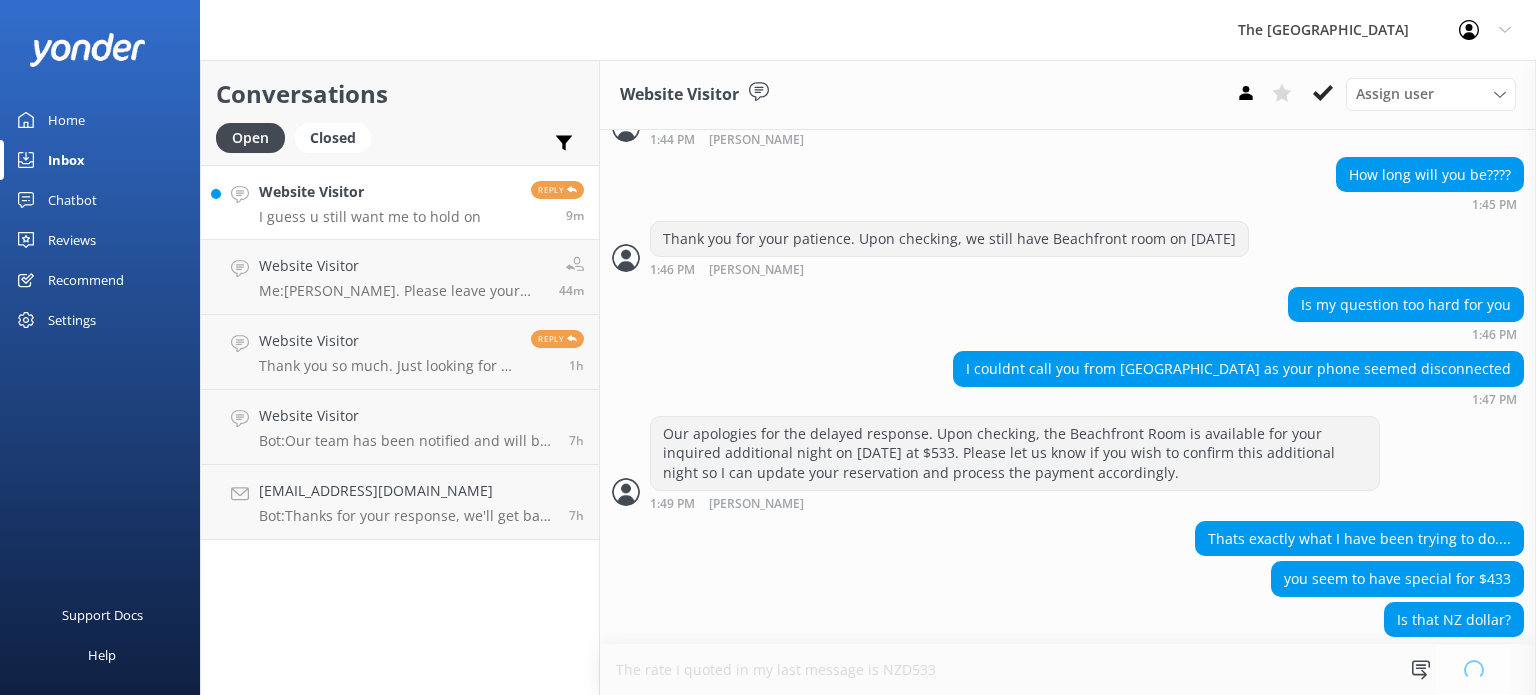 type 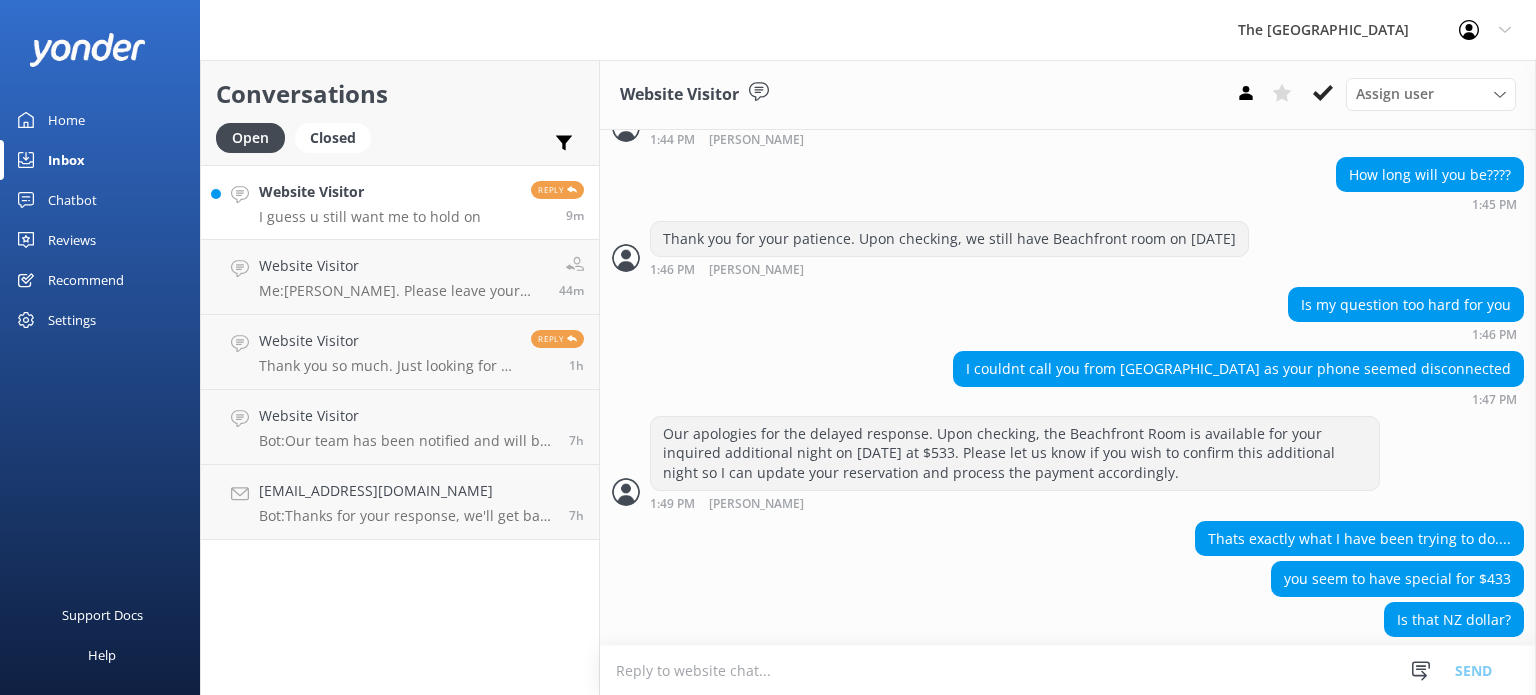 scroll, scrollTop: 3844, scrollLeft: 0, axis: vertical 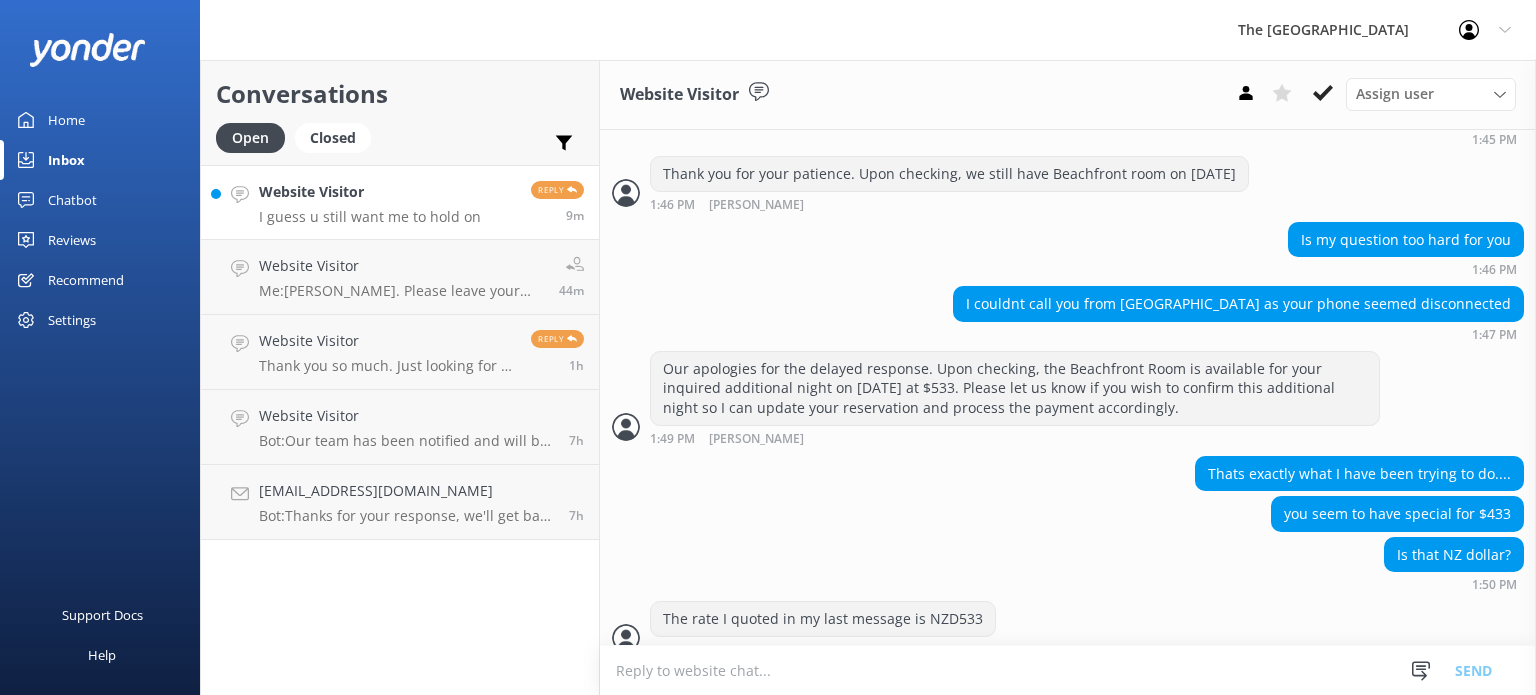 click at bounding box center [1068, 670] 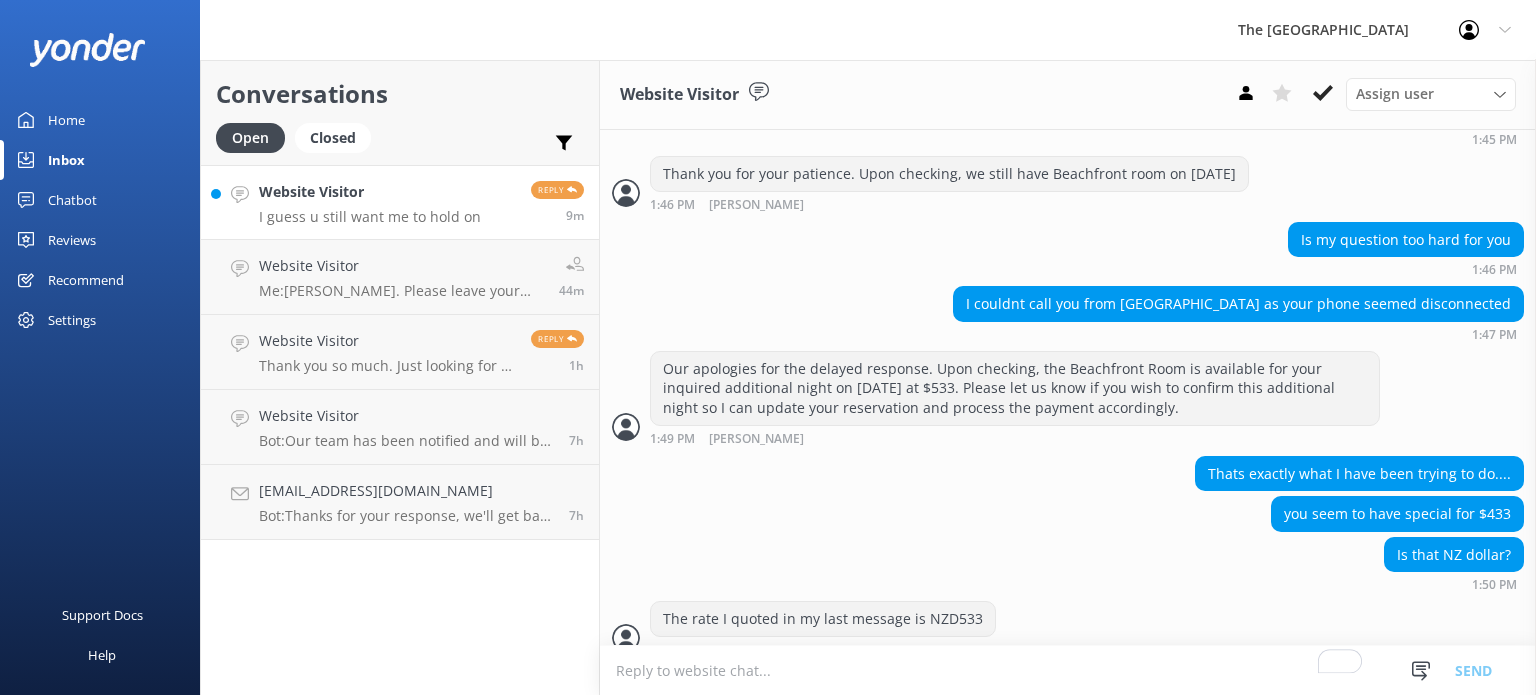 click at bounding box center [1068, 670] 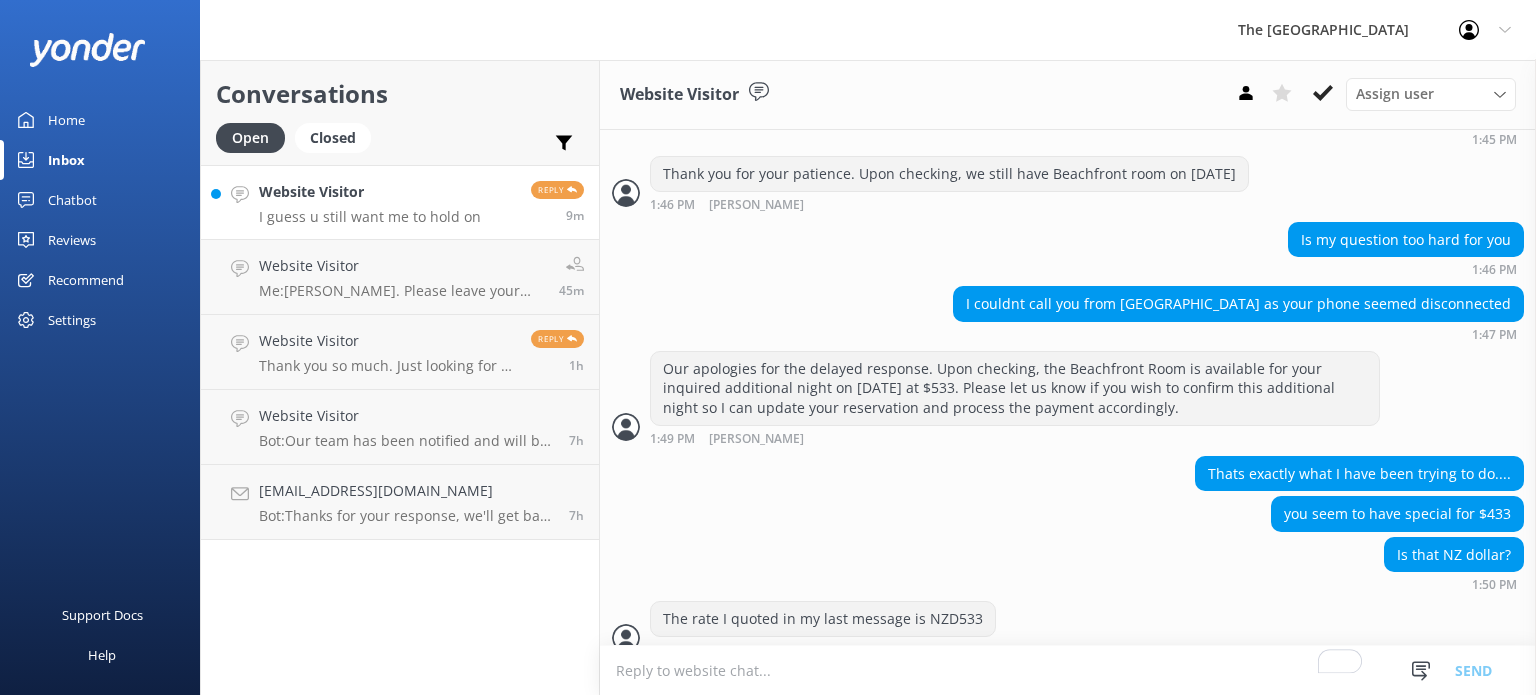 click at bounding box center (1068, 670) 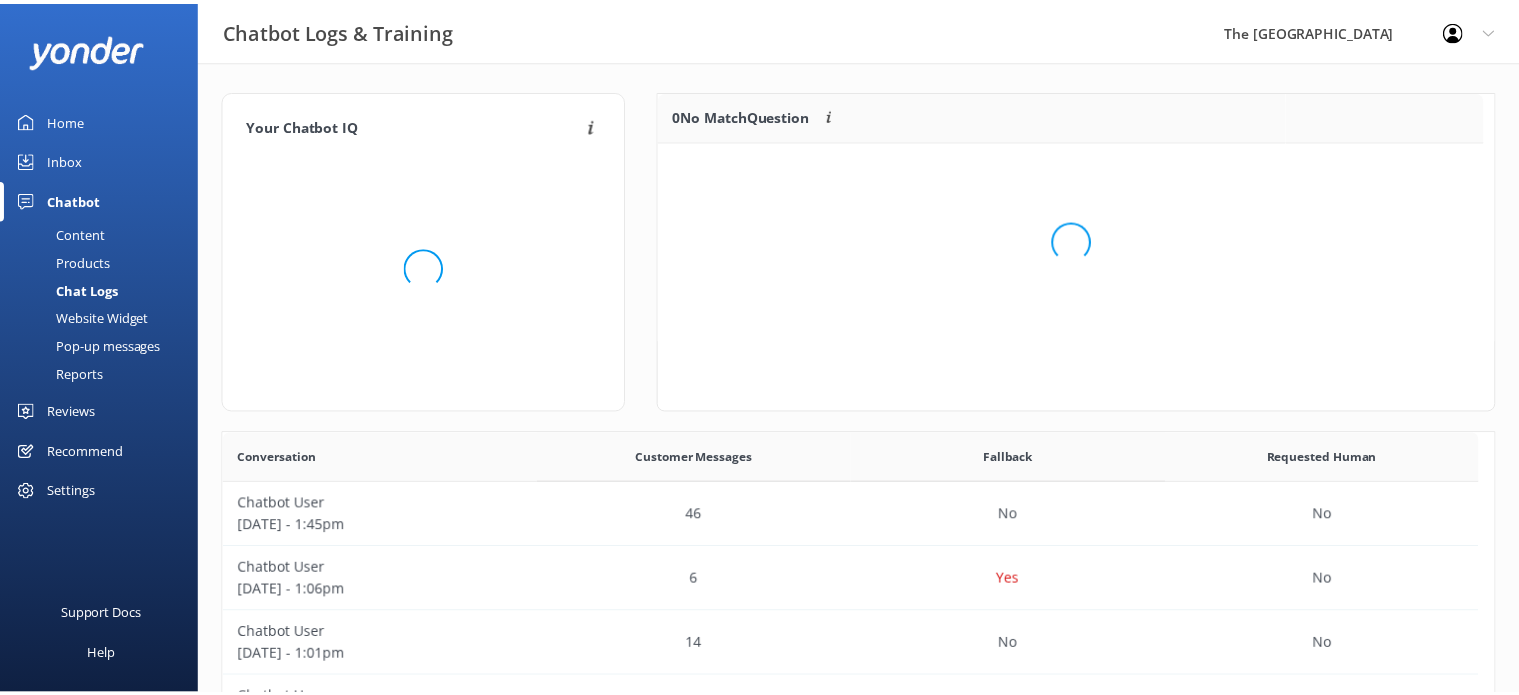 scroll, scrollTop: 0, scrollLeft: 0, axis: both 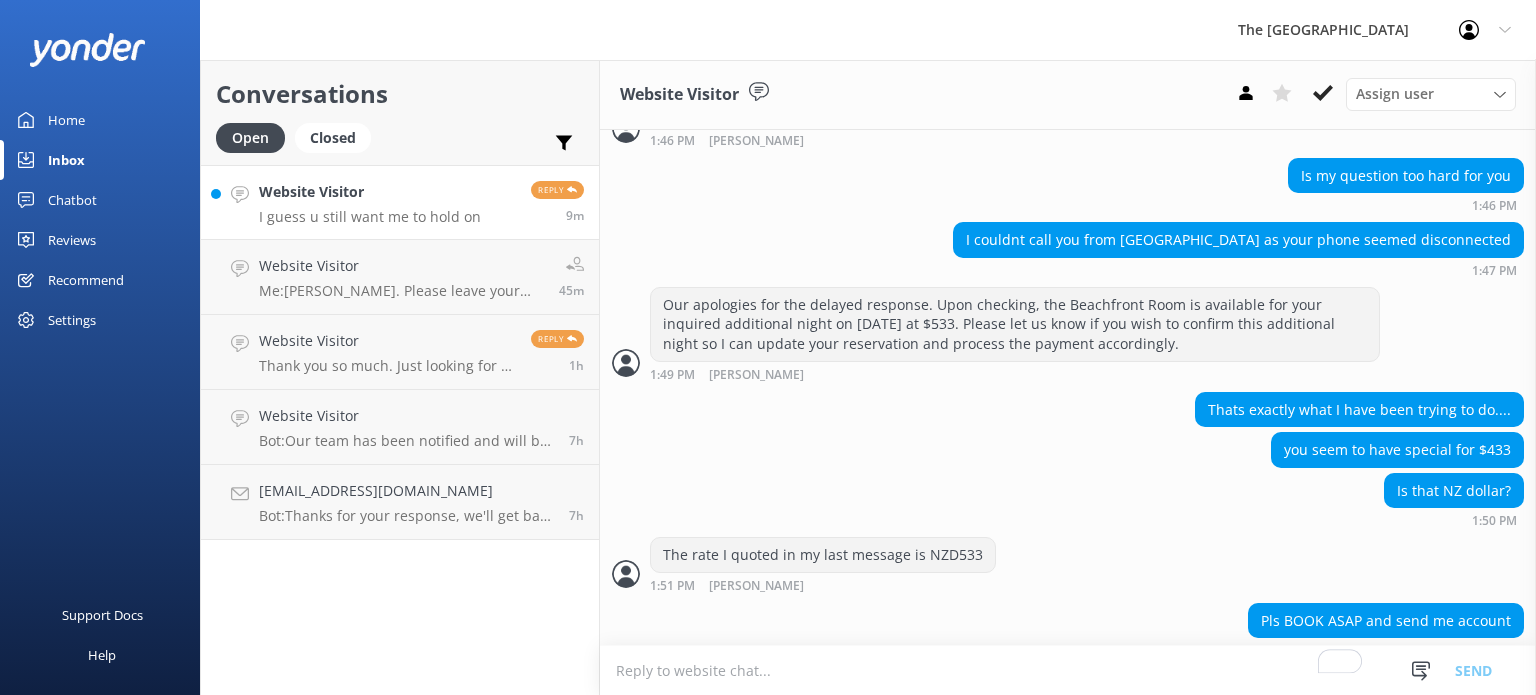 click at bounding box center [1068, 670] 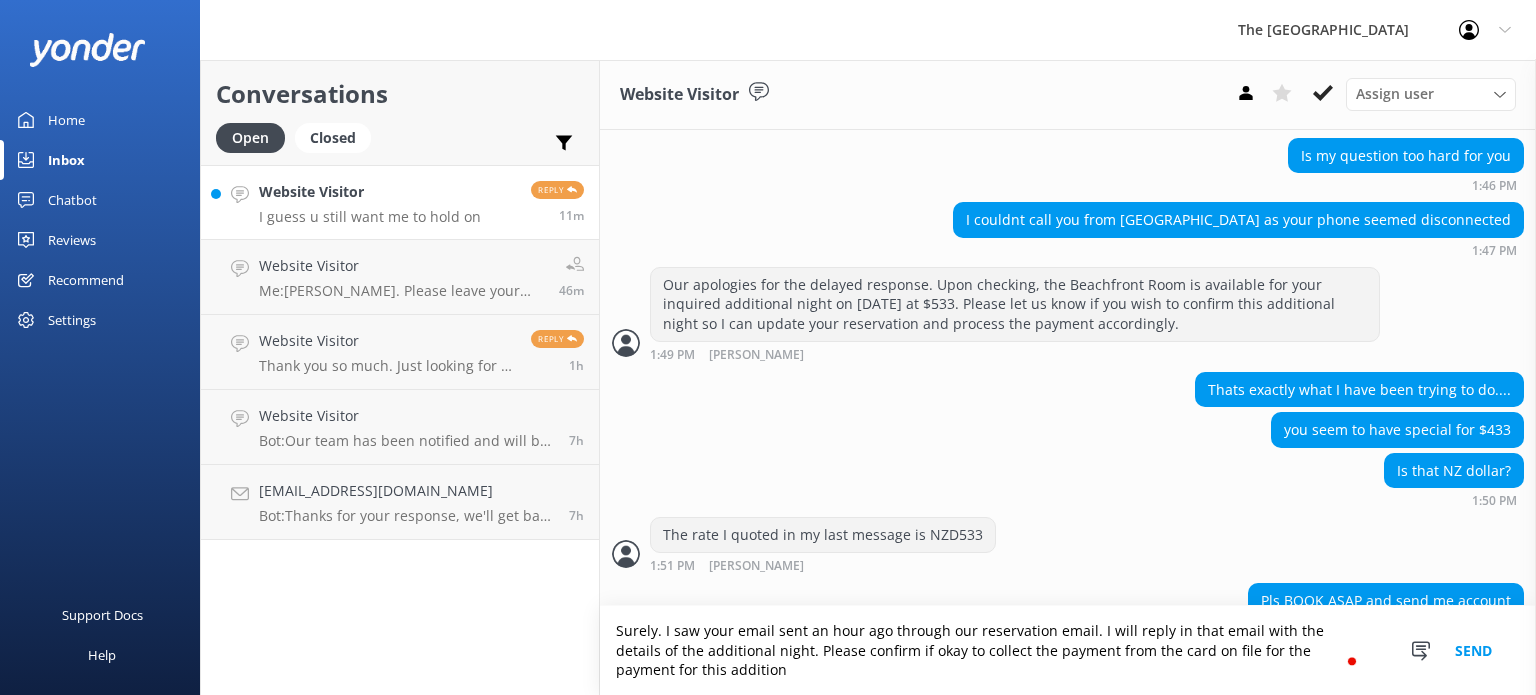 scroll, scrollTop: 3948, scrollLeft: 0, axis: vertical 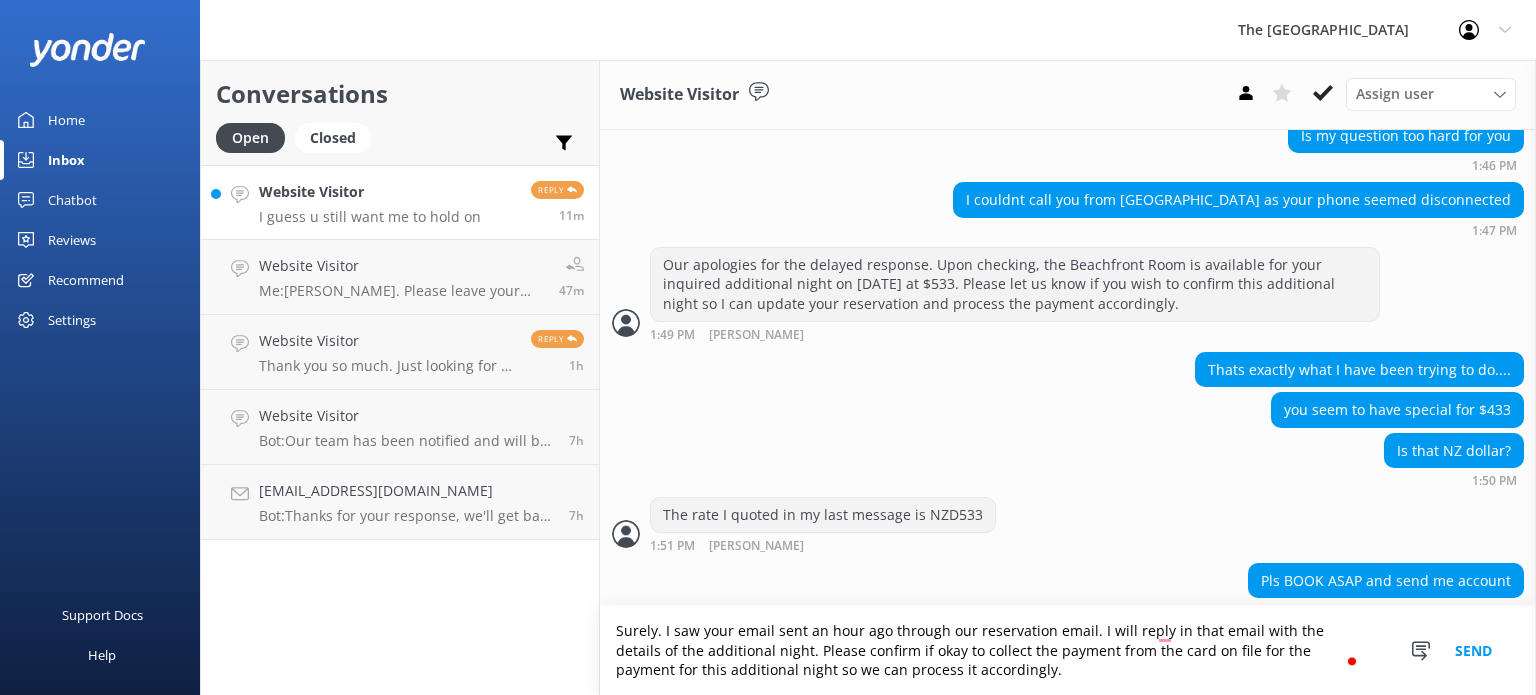 drag, startPoint x: 958, startPoint y: 649, endPoint x: 1042, endPoint y: 660, distance: 84.71718 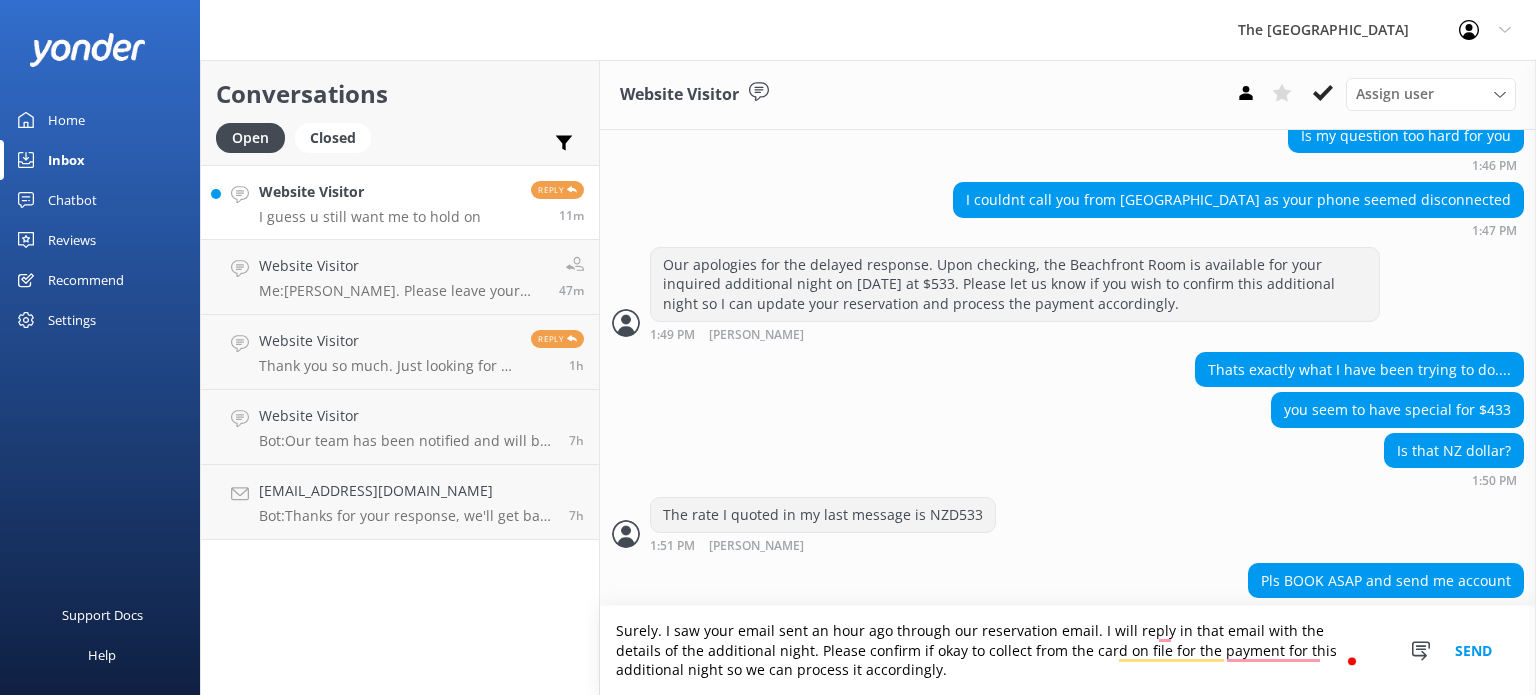 click on "Surely. I saw your email sent an hour ago through our reservation email. I will reply in that email with the details of the additional night. Please confirm if okay to collect from the card on file for the payment for this additional night so we can process it accordingly." at bounding box center [1068, 650] 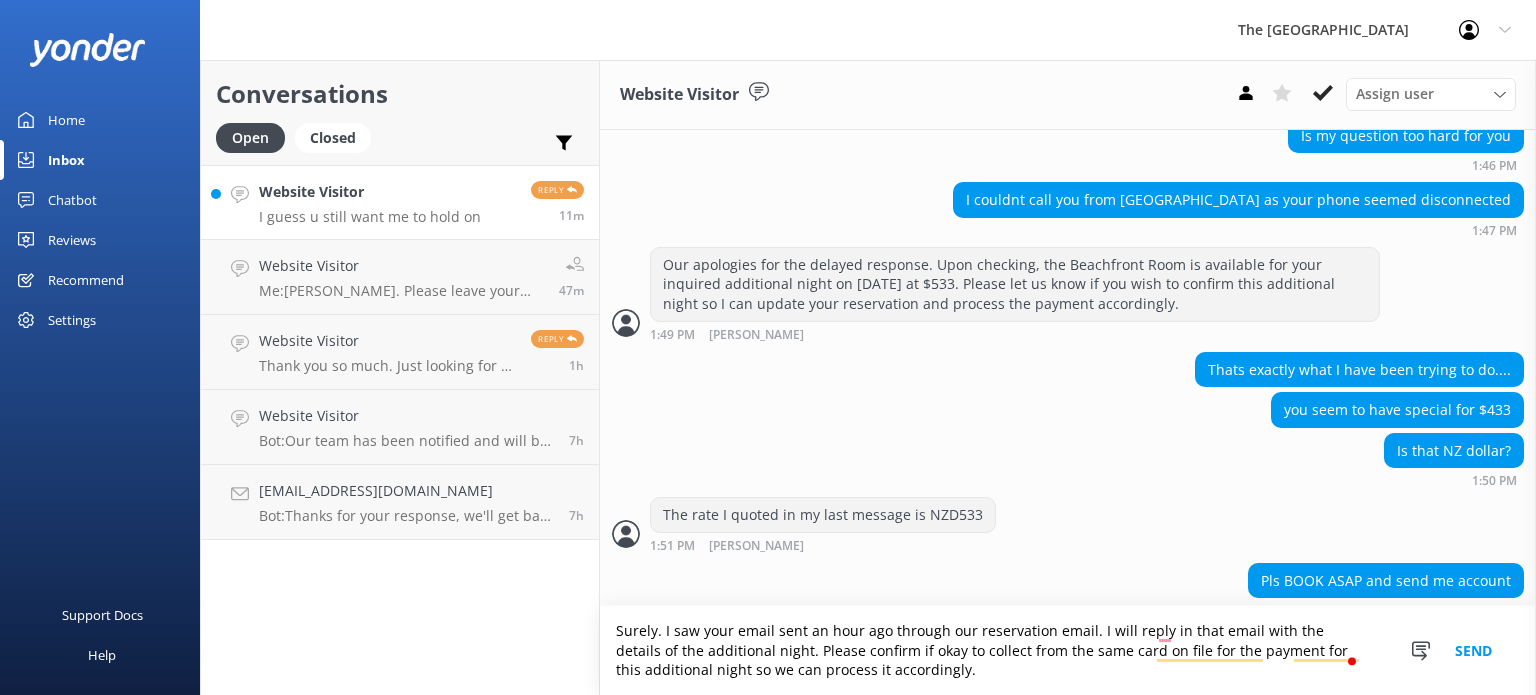 click on "Surely. I saw your email sent an hour ago through our reservation email. I will reply in that email with the details of the additional night. Please confirm if okay to collect from the same card on file for the payment for this additional night so we can process it accordingly." at bounding box center [1068, 650] 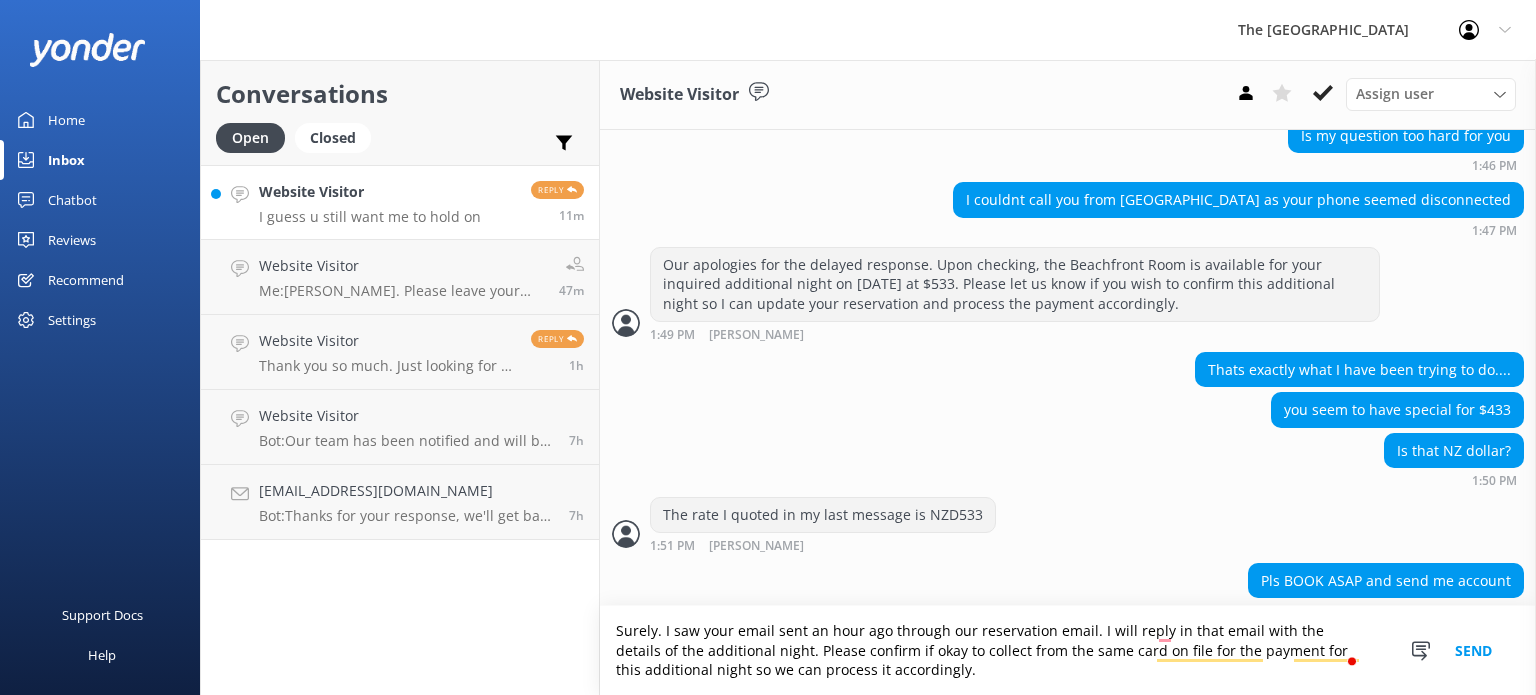 type on "Surely. I saw your email sent an hour ago through our reservation email. I will reply in that email with the details of the additional night. Please confirm if okay to collect from the same card on file for the payment for this additional night so we can process it accordingly." 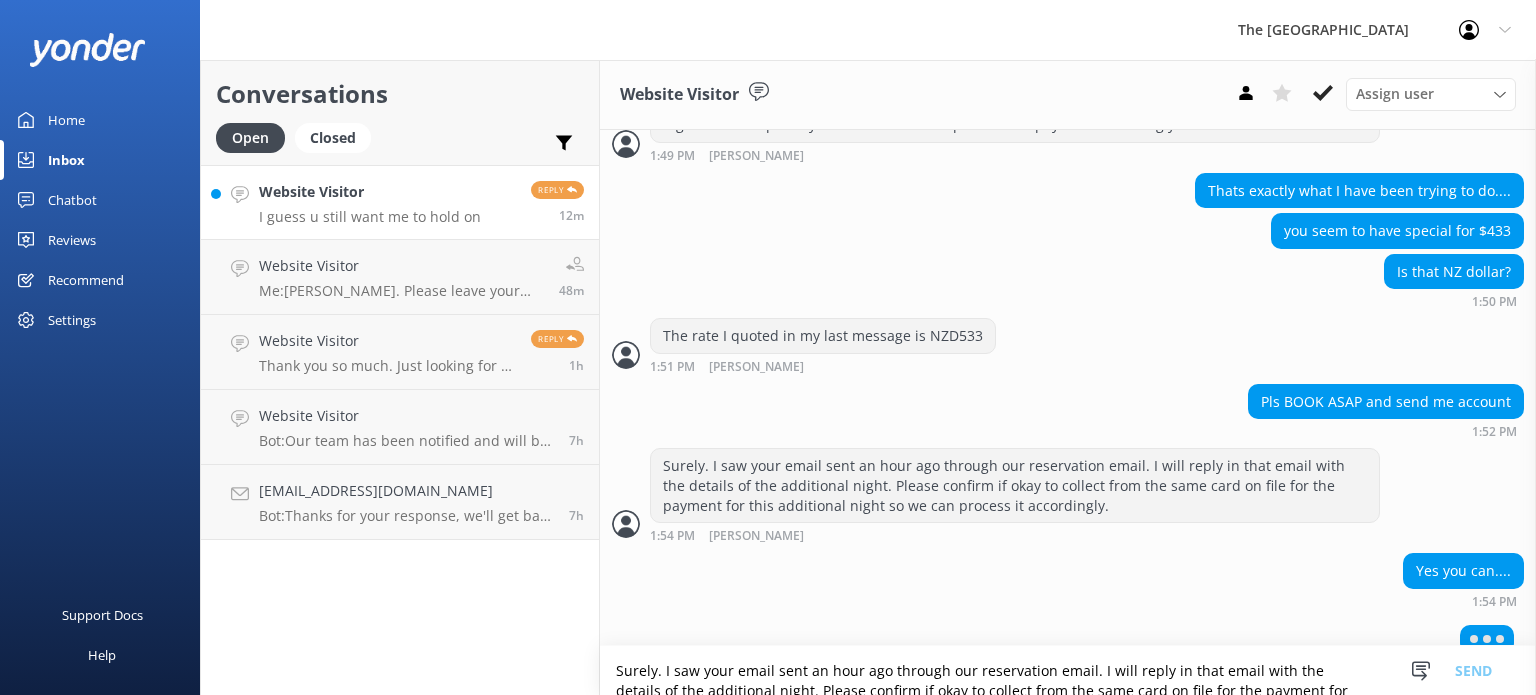 scroll, scrollTop: 4124, scrollLeft: 0, axis: vertical 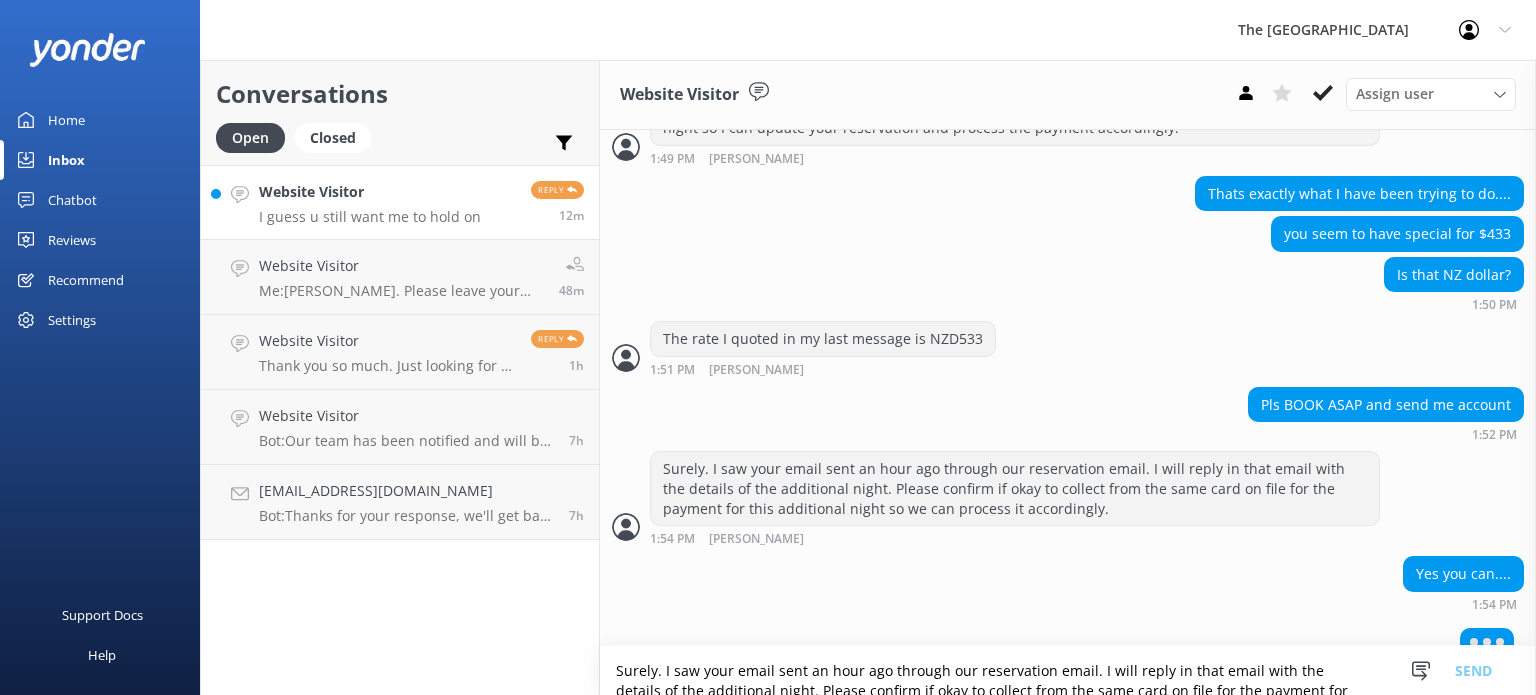 click on "Surely. I saw your email sent an hour ago through our reservation email. I will reply in that email with the details of the additional night. Please confirm if okay to collect from the same card on file for the payment for this additional night so we can process it accordingly." at bounding box center [1068, 670] 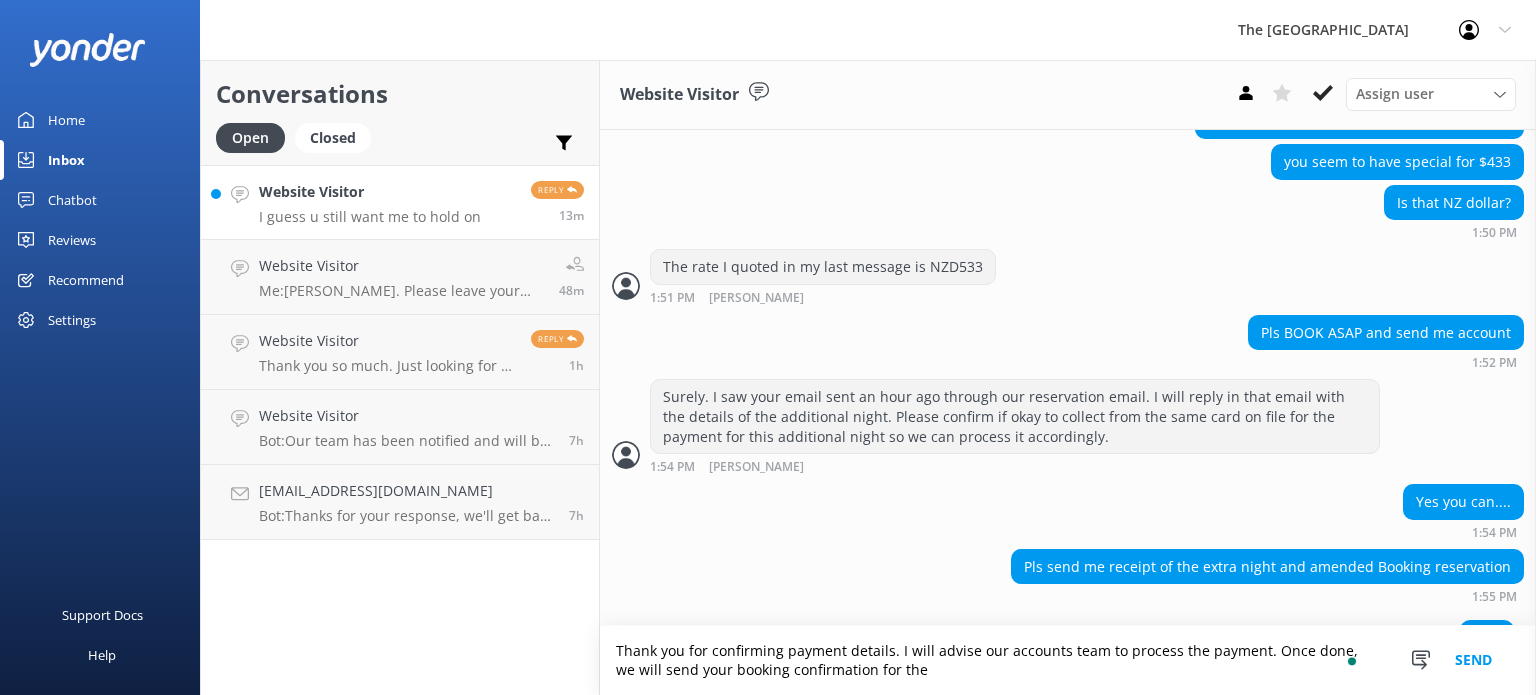 scroll, scrollTop: 4208, scrollLeft: 0, axis: vertical 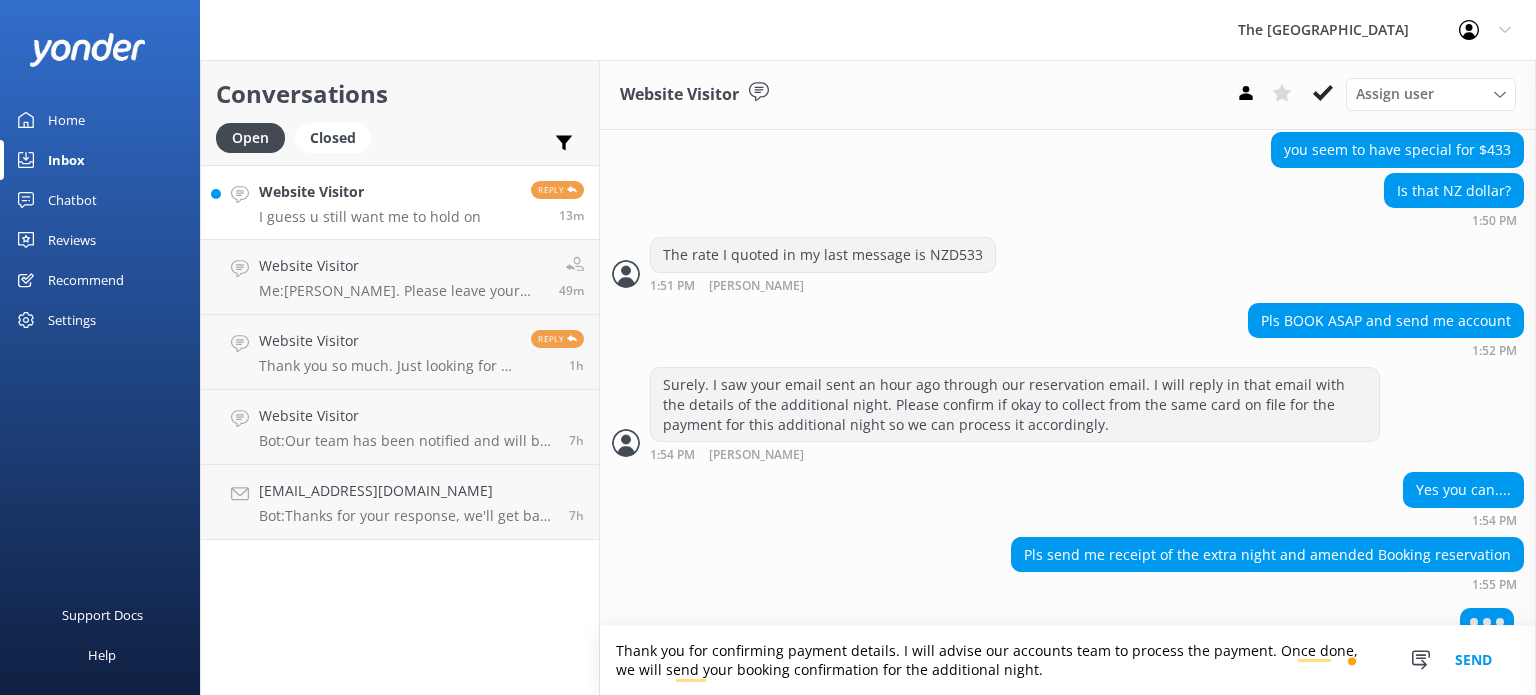 click on "Thank you for confirming payment details. I will advise our accounts team to process the payment. Once done, we will send your booking confirmation for the additional night." at bounding box center [1068, 660] 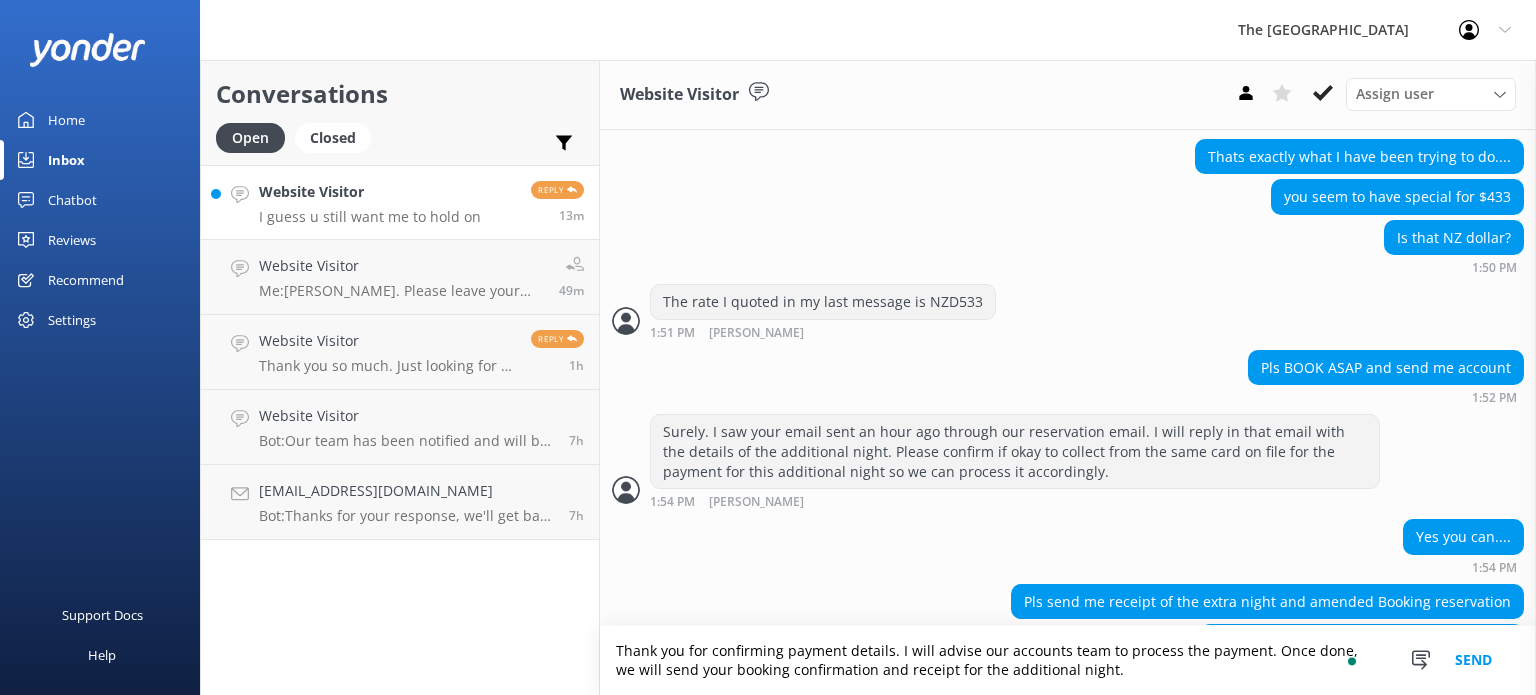 scroll, scrollTop: 4201, scrollLeft: 0, axis: vertical 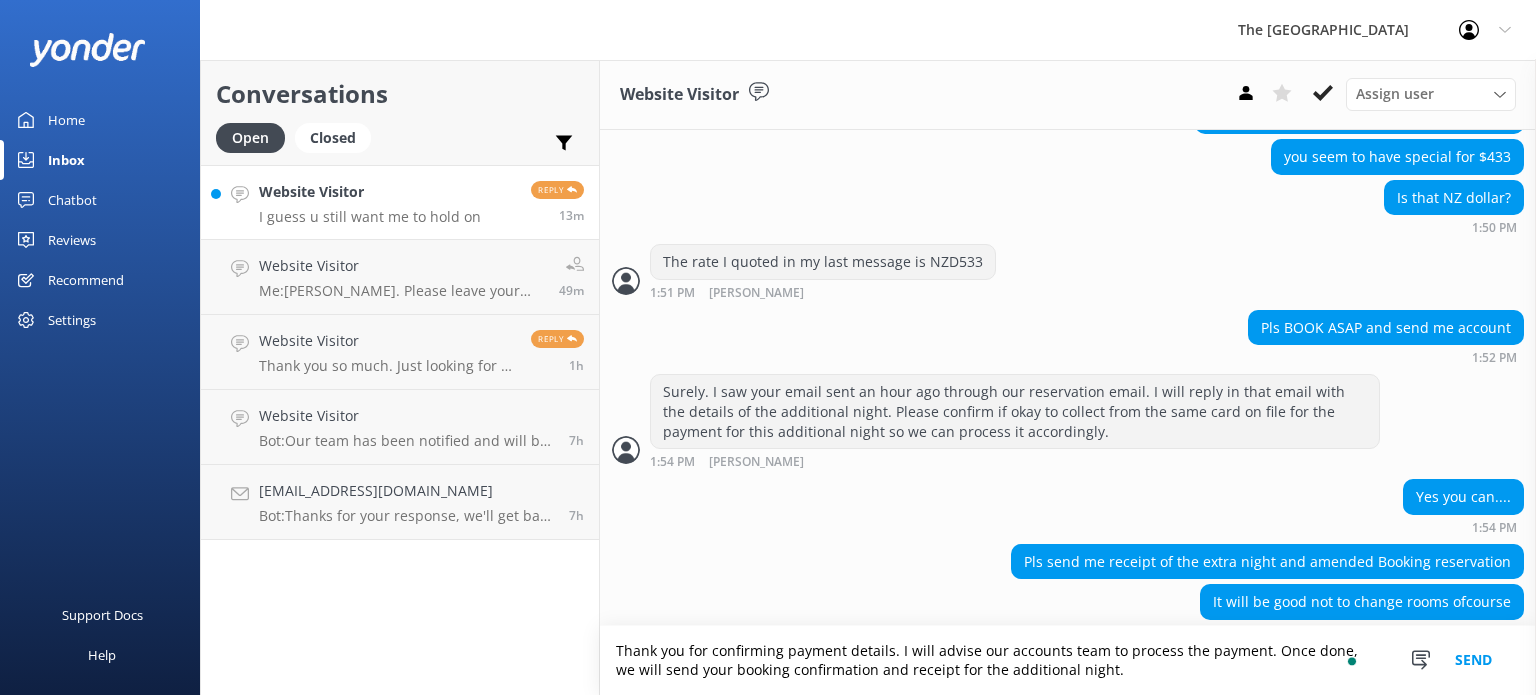 click on "Thank you for confirming payment details. I will advise our accounts team to process the payment. Once done, we will send your booking confirmation and receipt for the additional night." at bounding box center [1068, 660] 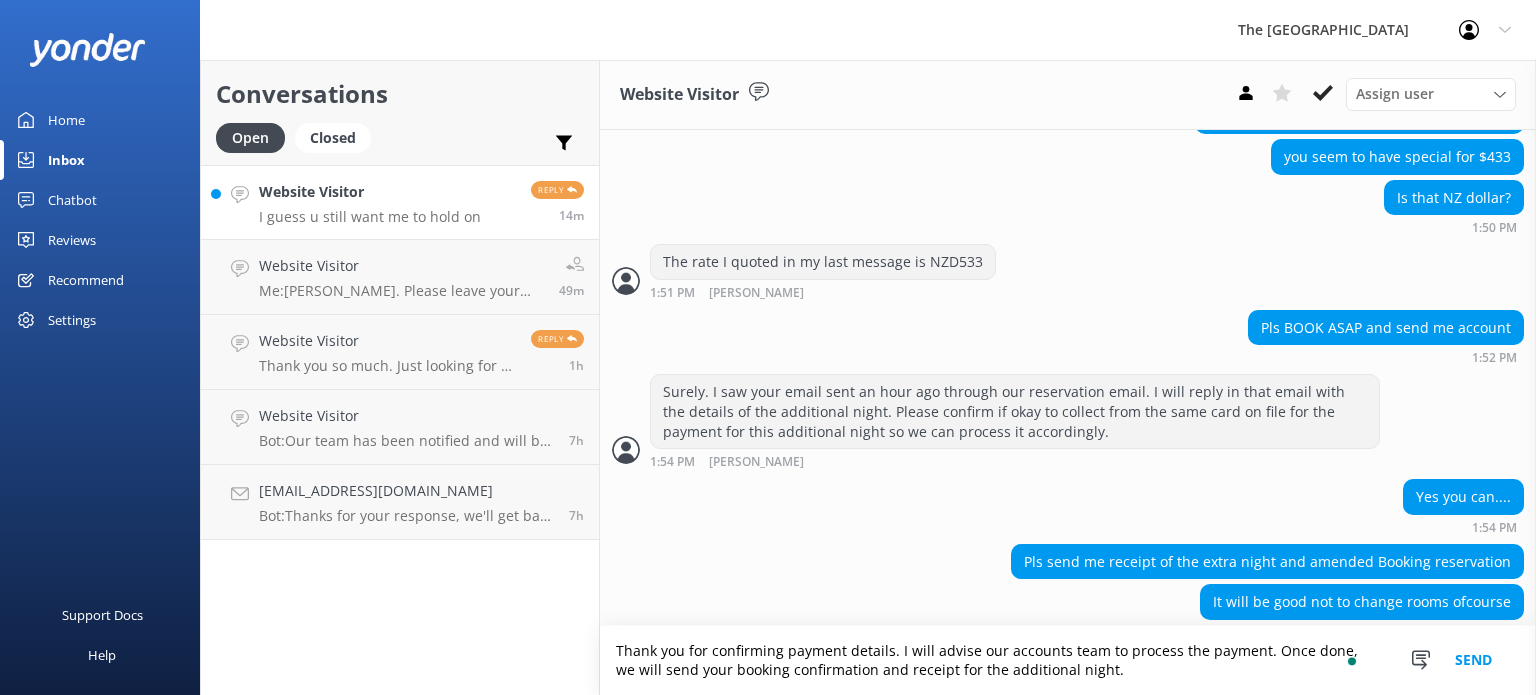 click on "Thank you for confirming payment details. I will advise our accounts team to process the payment. Once done, we will send your booking confirmation and receipt for the additional night." at bounding box center [1068, 660] 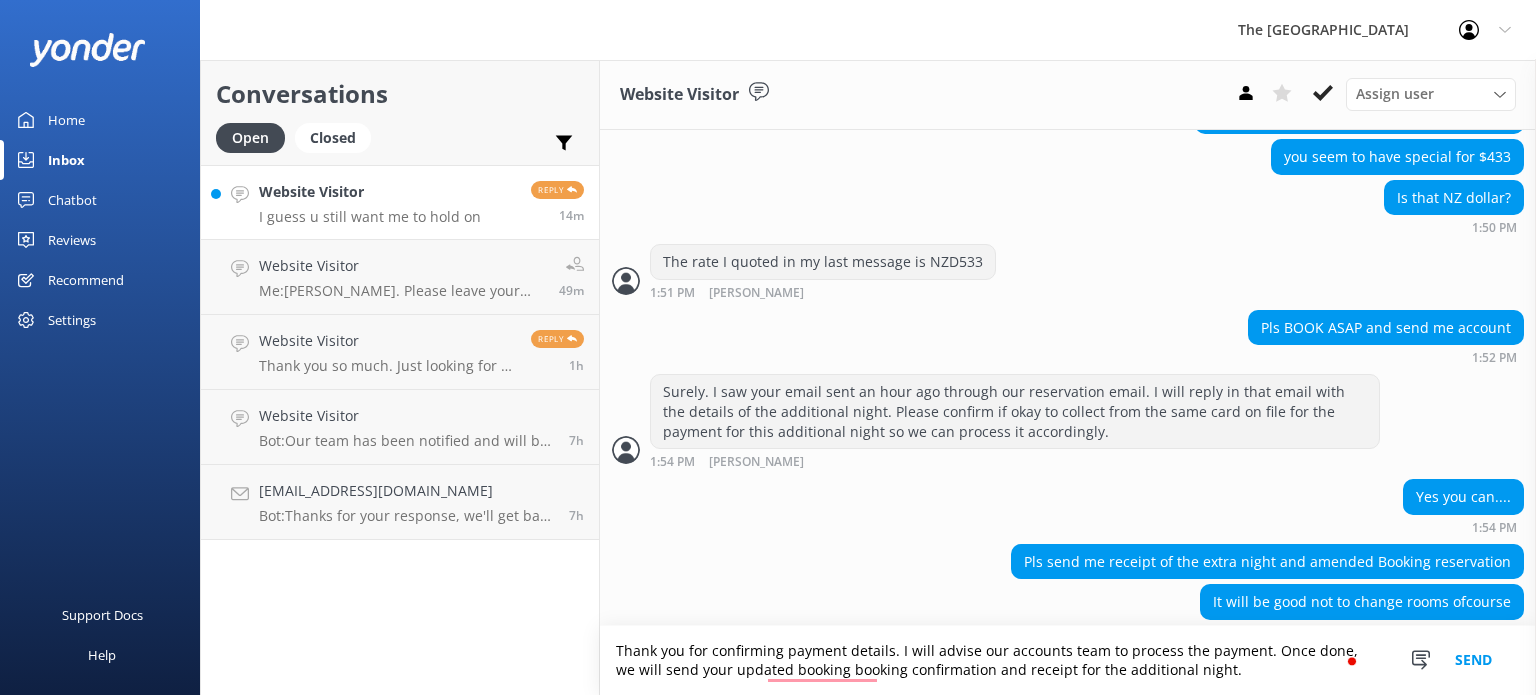 drag, startPoint x: 1210, startPoint y: 670, endPoint x: 1040, endPoint y: 664, distance: 170.10585 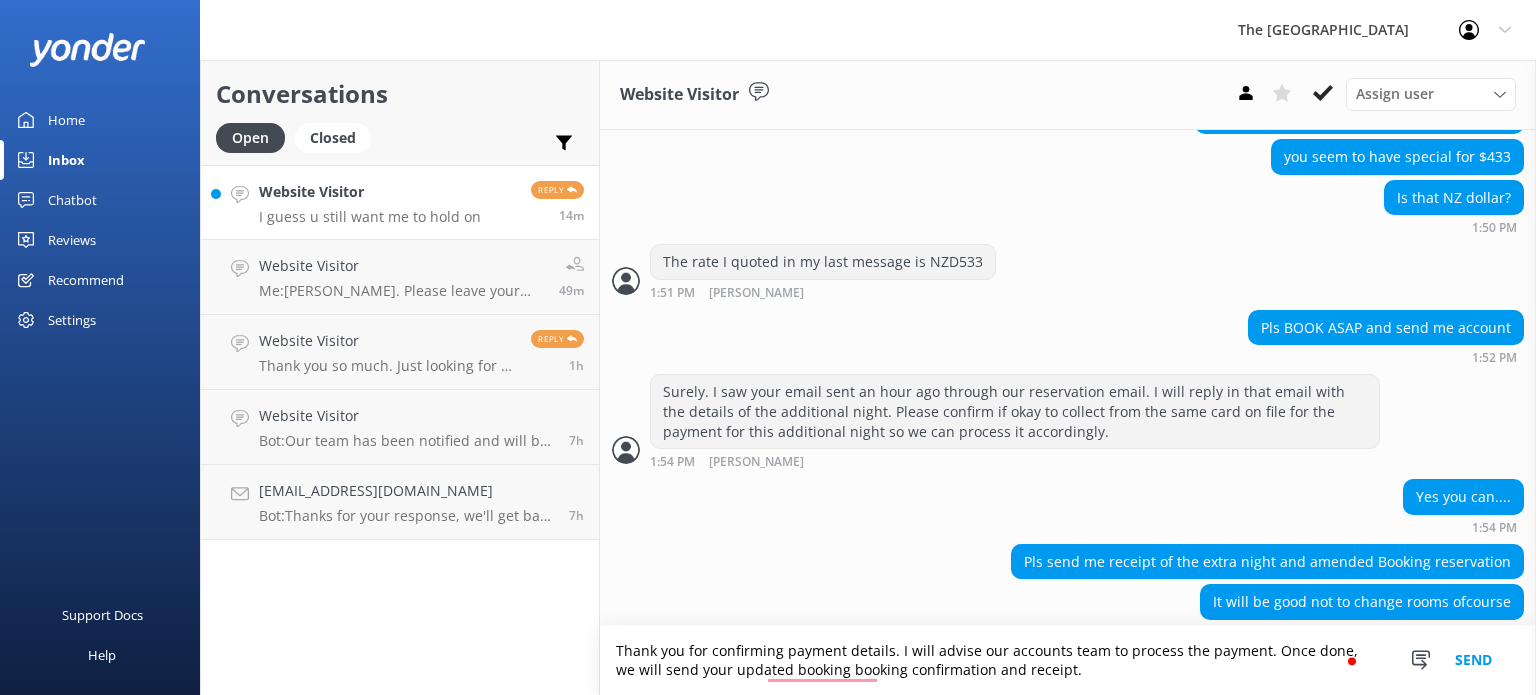 type on "Thank you for confirming payment details. I will advise our accounts team to process the payment. Once done, we will send your updated booking booking confirmation and receipt." 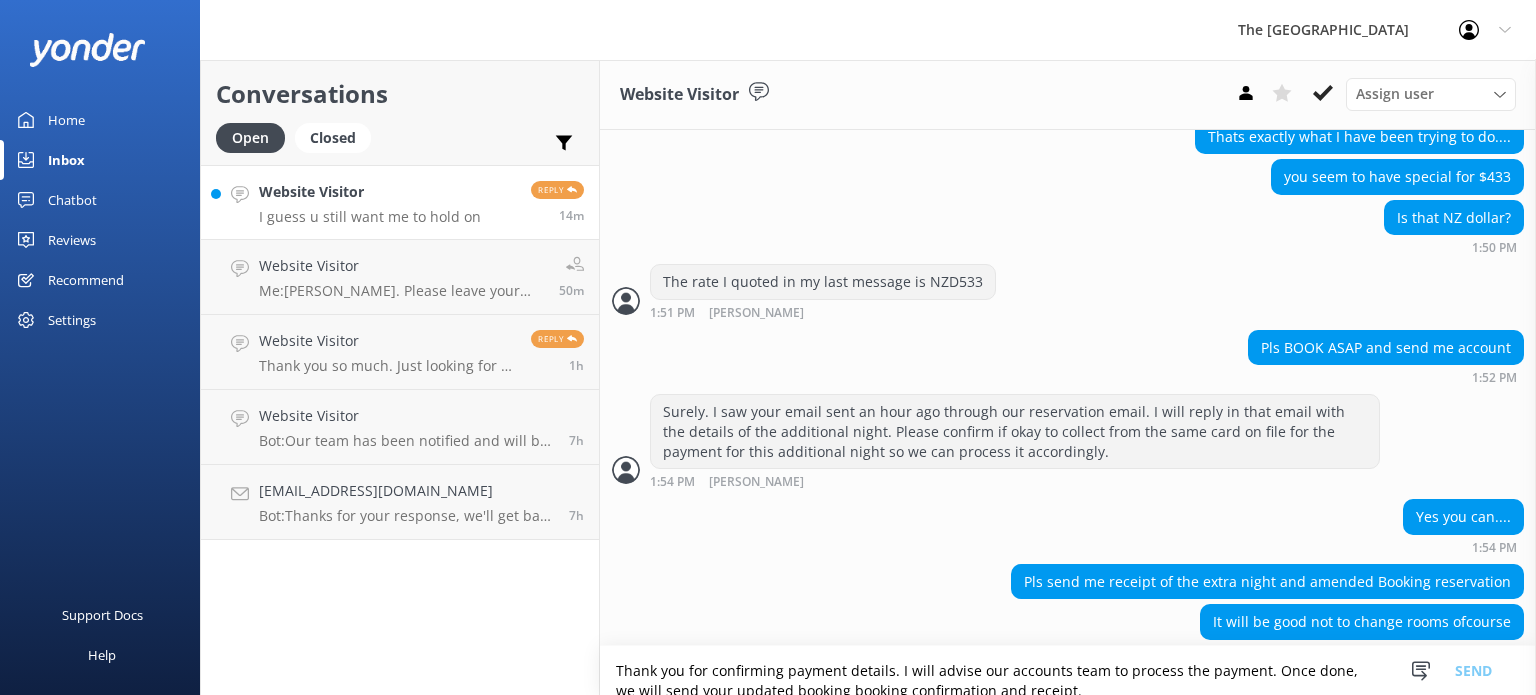 scroll, scrollTop: 4266, scrollLeft: 0, axis: vertical 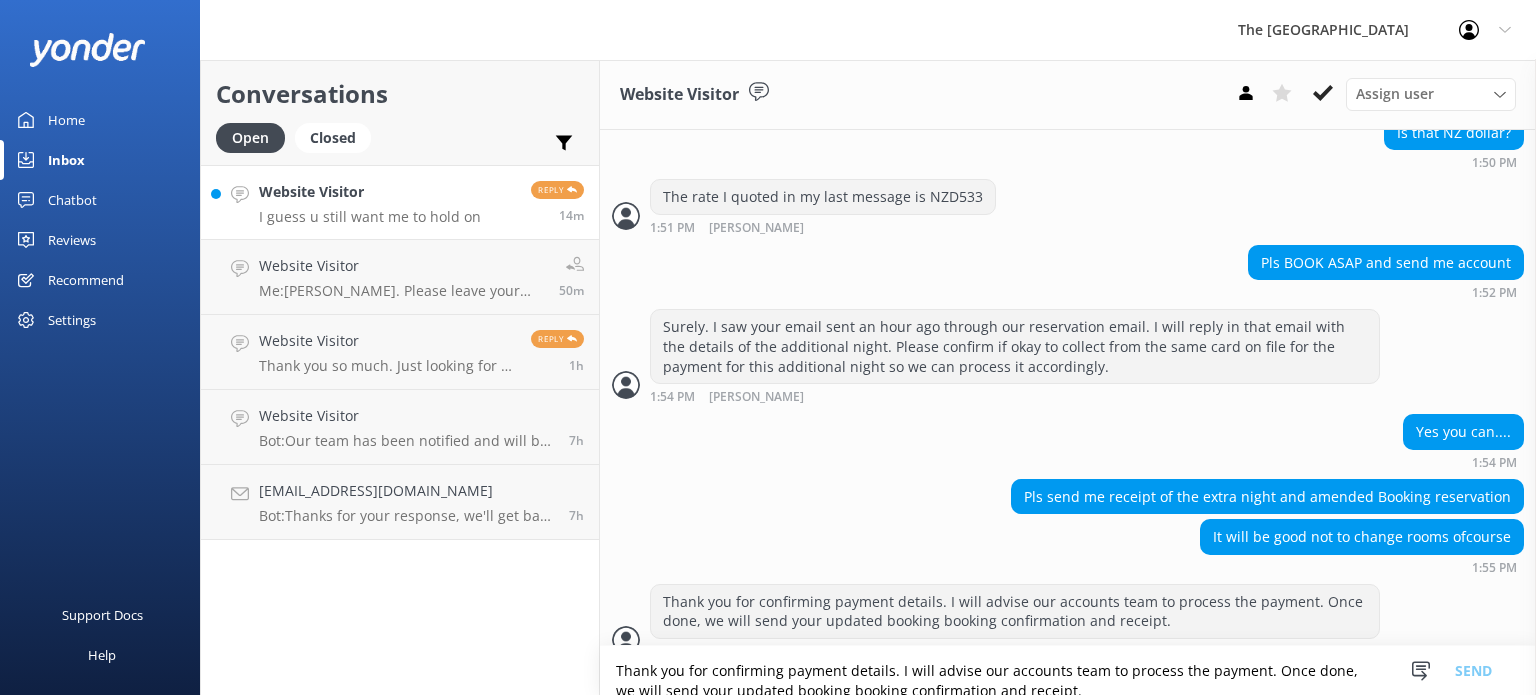 click on "Thank you for confirming payment details. I will advise our accounts team to process the payment. Once done, we will send your updated booking booking confirmation and receipt." at bounding box center (1068, 670) 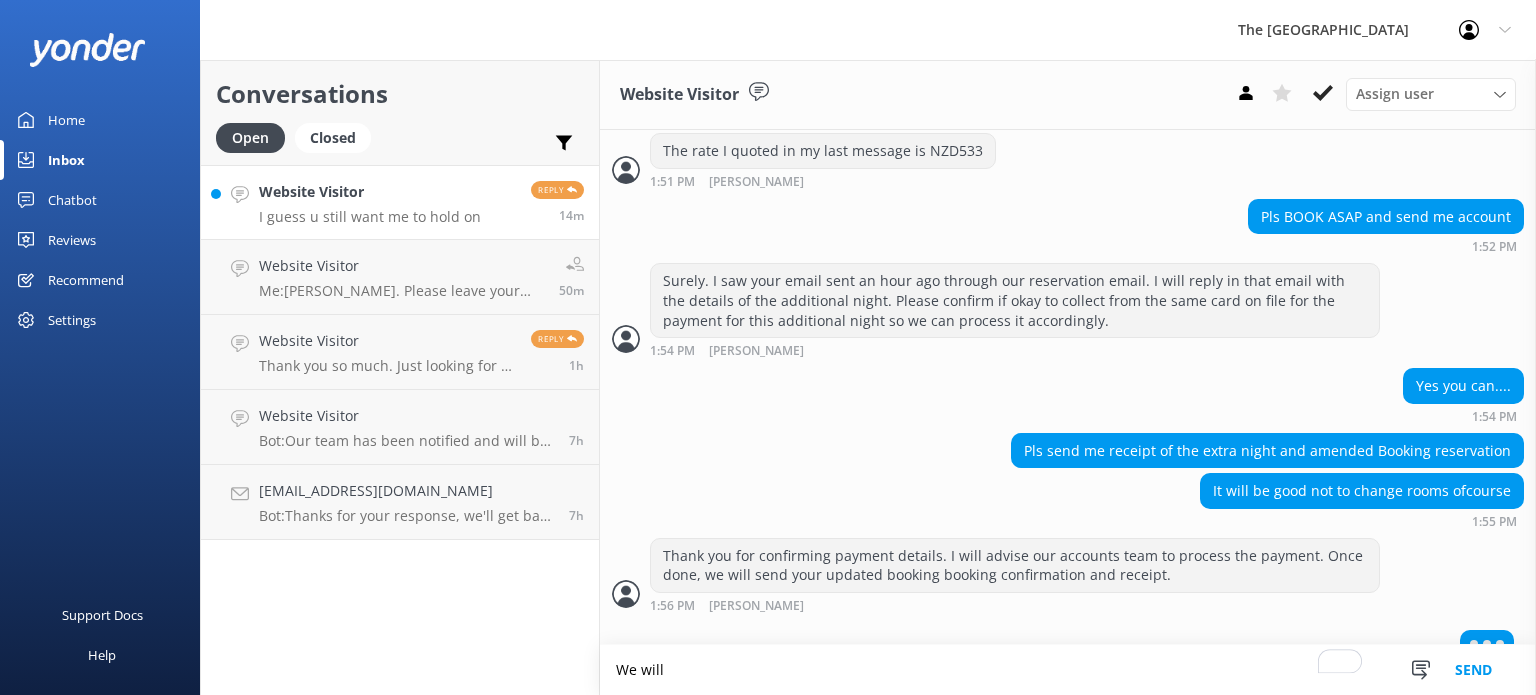 scroll, scrollTop: 4313, scrollLeft: 0, axis: vertical 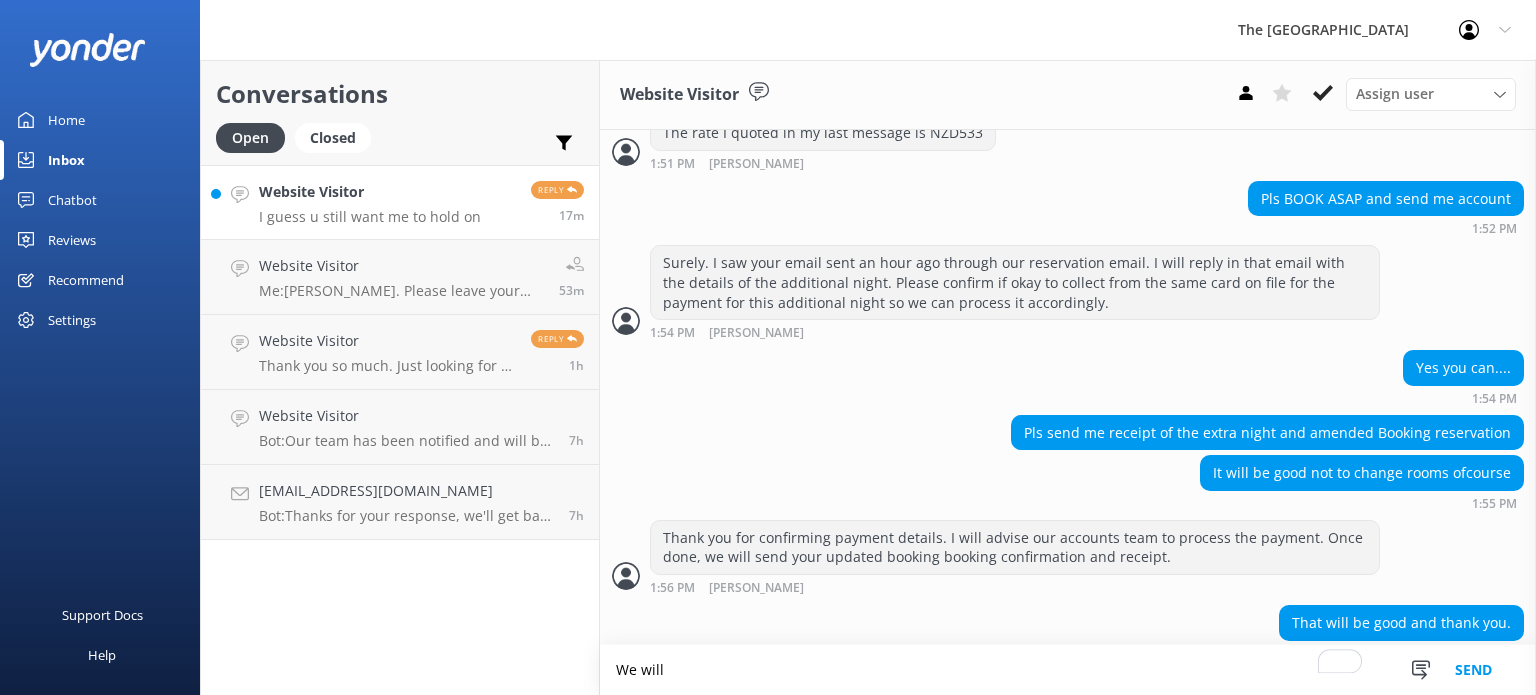 drag, startPoint x: 915, startPoint y: 671, endPoint x: 583, endPoint y: 660, distance: 332.1822 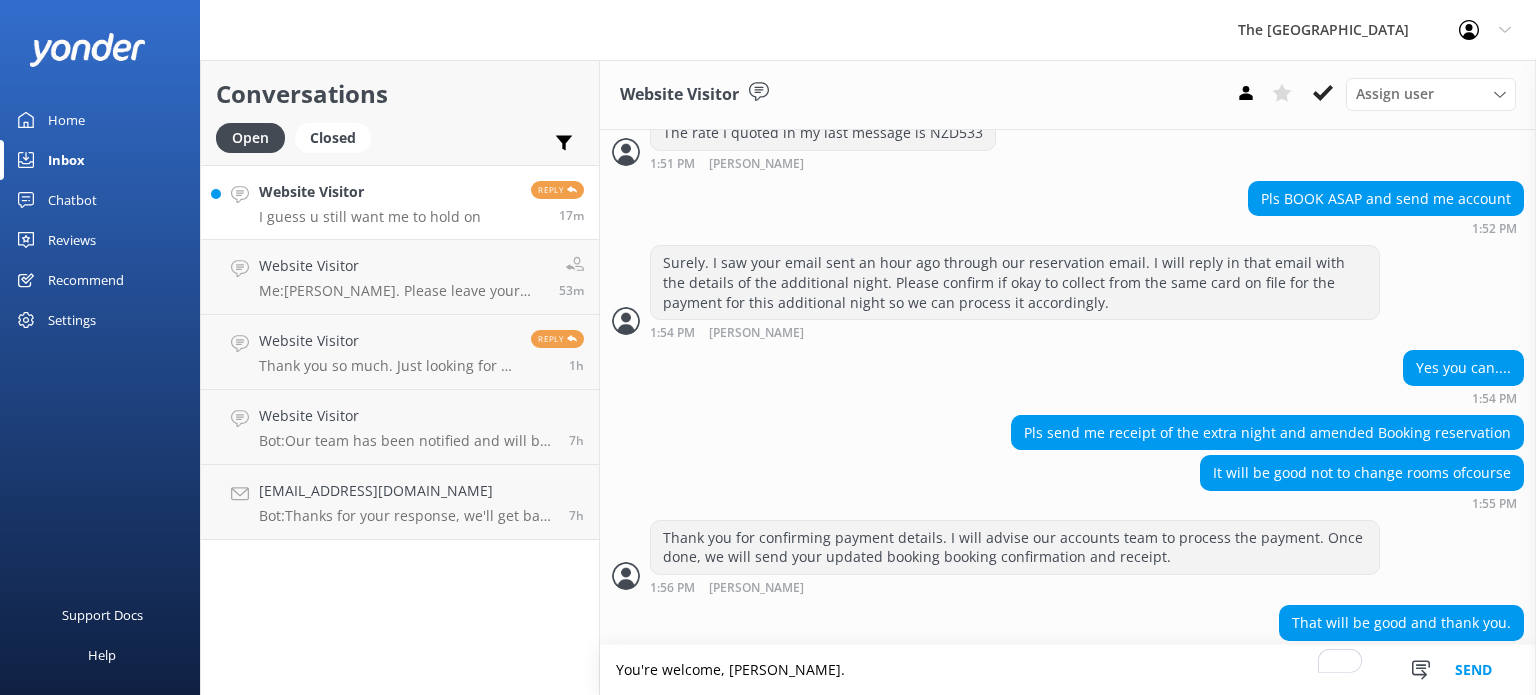 type on "You're welcome, Joyce." 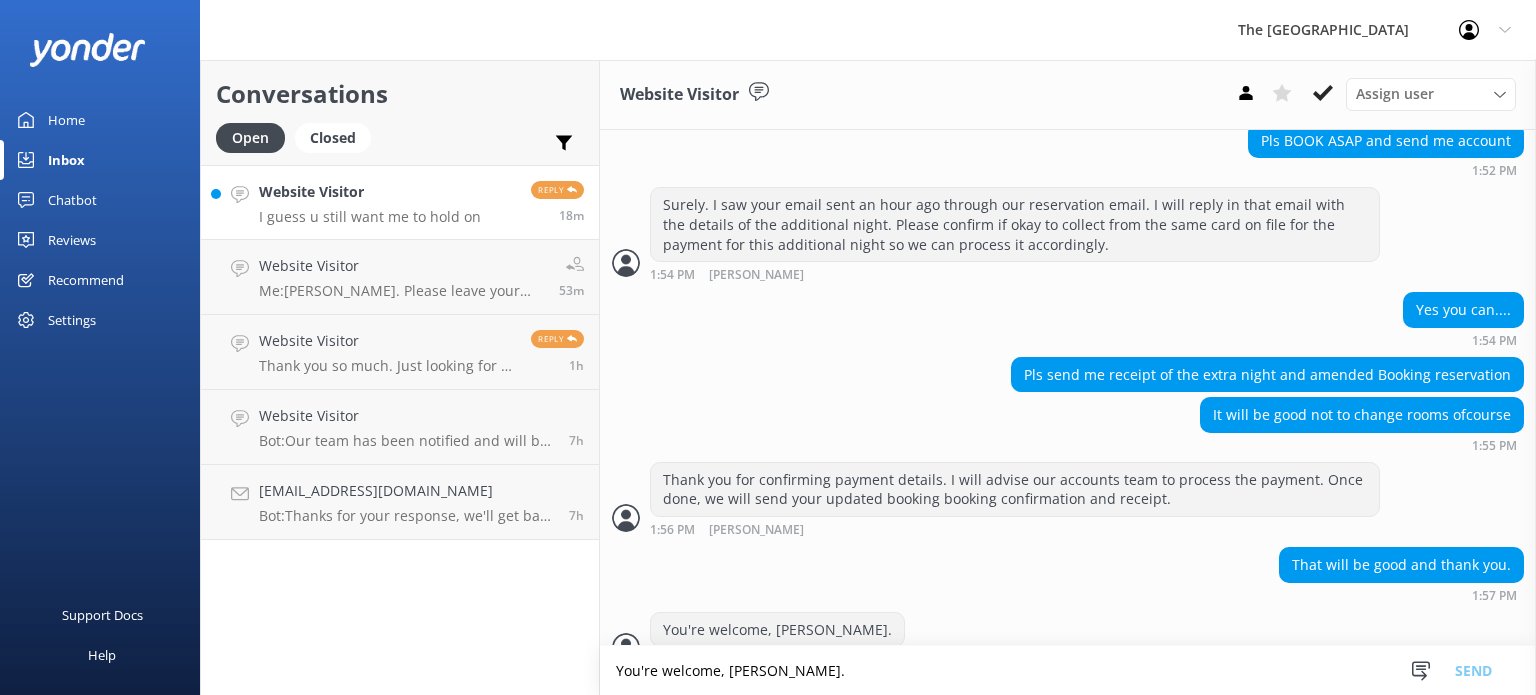 scroll, scrollTop: 4395, scrollLeft: 0, axis: vertical 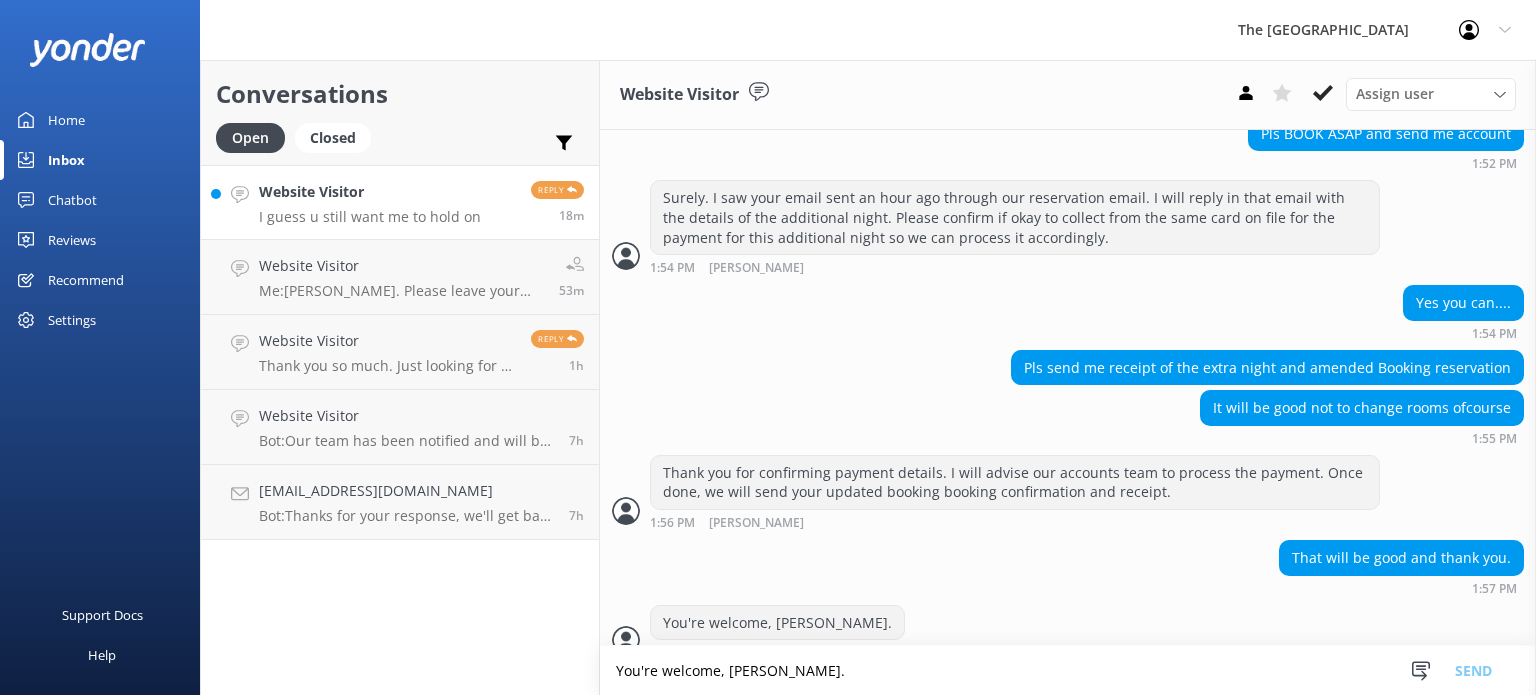 click on "You're welcome, Joyce." at bounding box center (1068, 670) 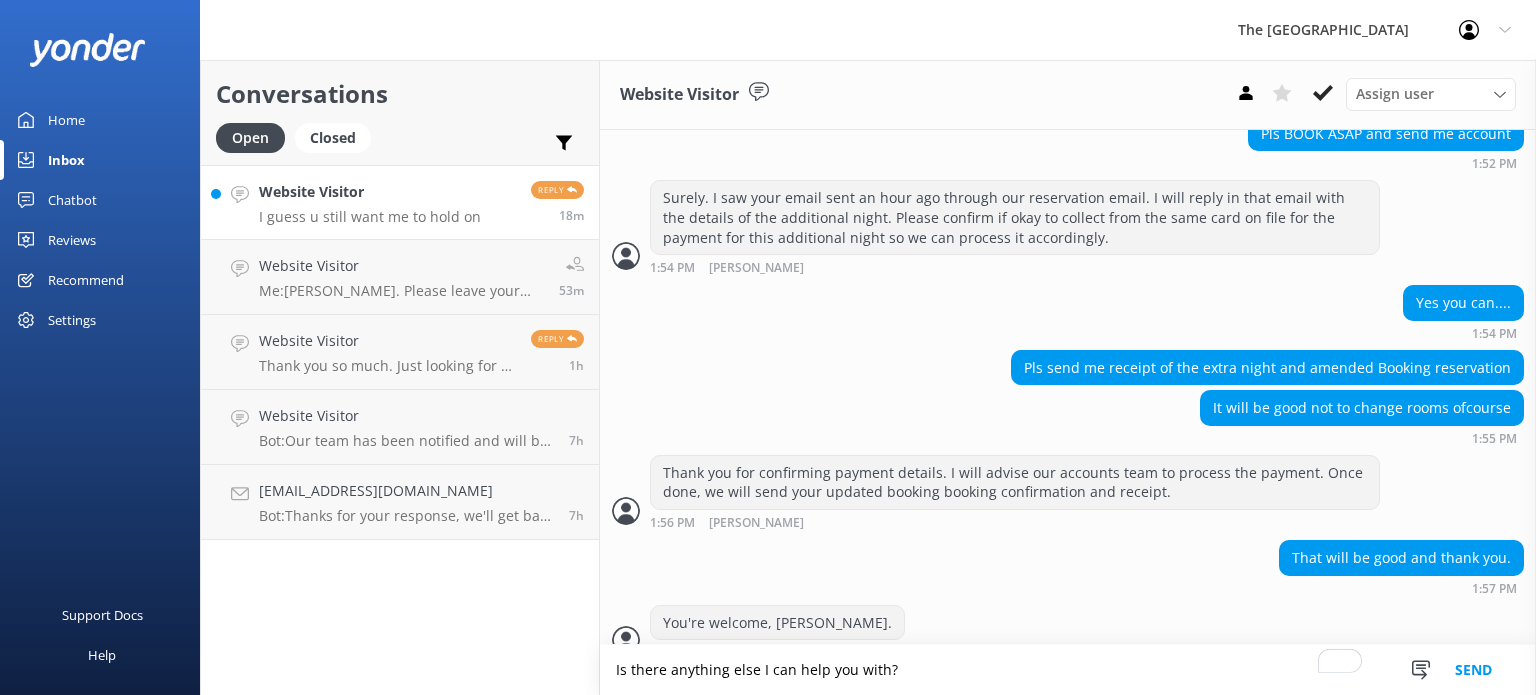 type on "Is there anything else I can help you with?" 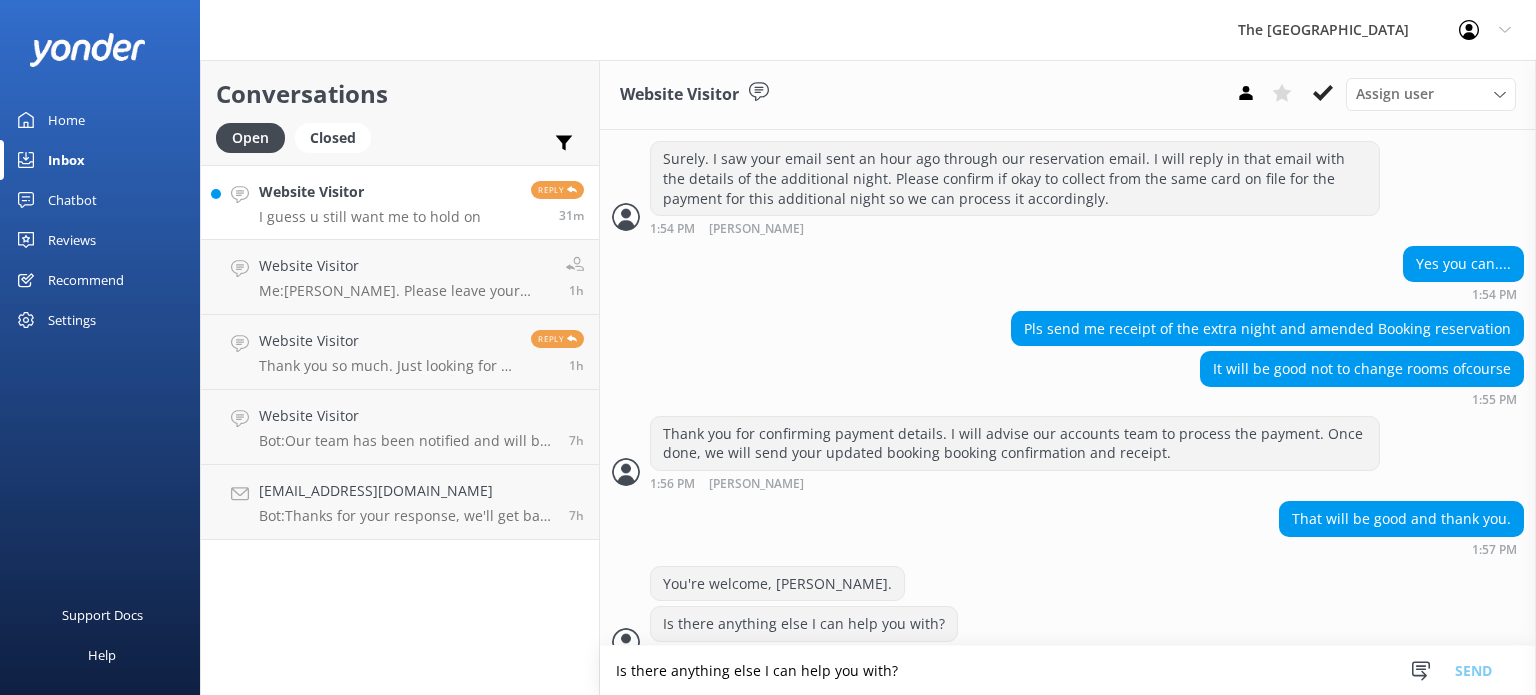 scroll, scrollTop: 4268, scrollLeft: 0, axis: vertical 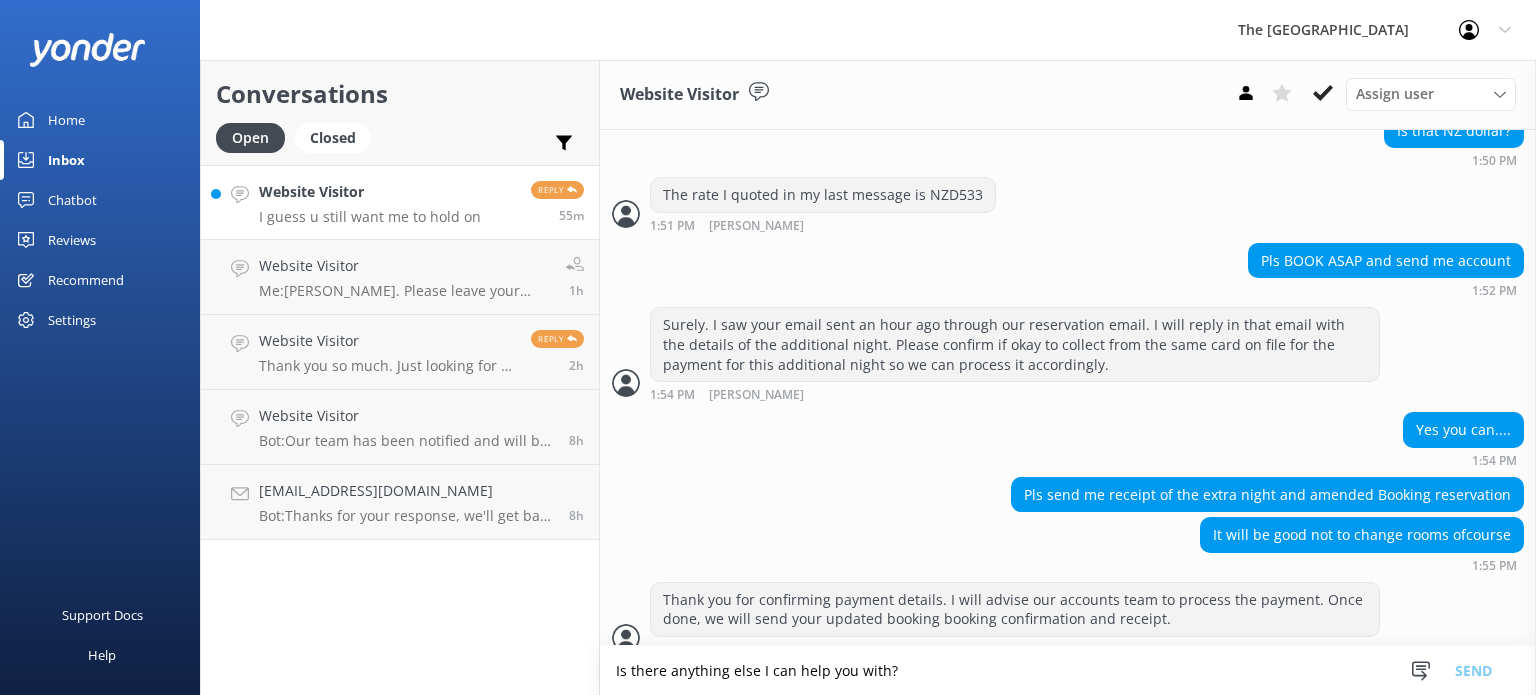 click on "I guess u still want me to hold on" at bounding box center [370, 217] 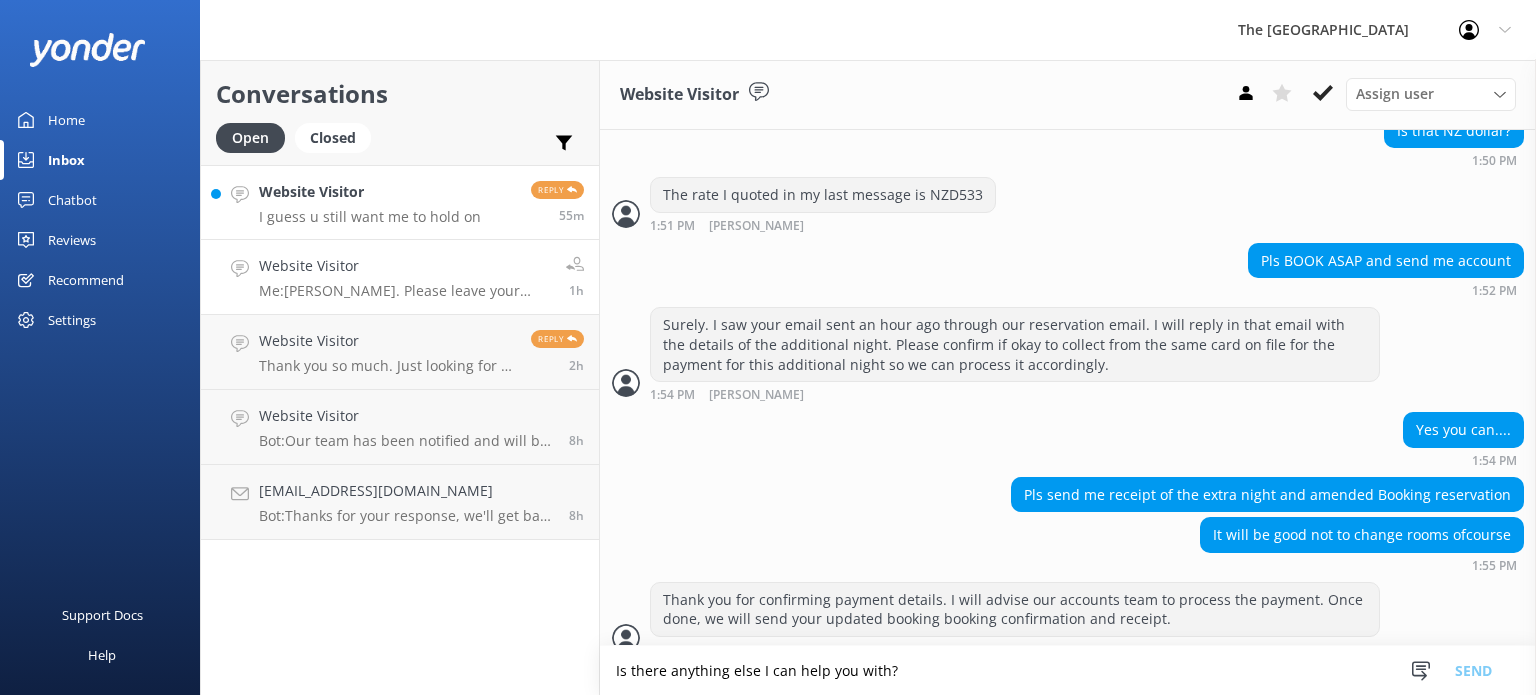 click on "Website Visitor Me:  Kia Orana. Please leave your email address and I will get back to you." at bounding box center (405, 277) 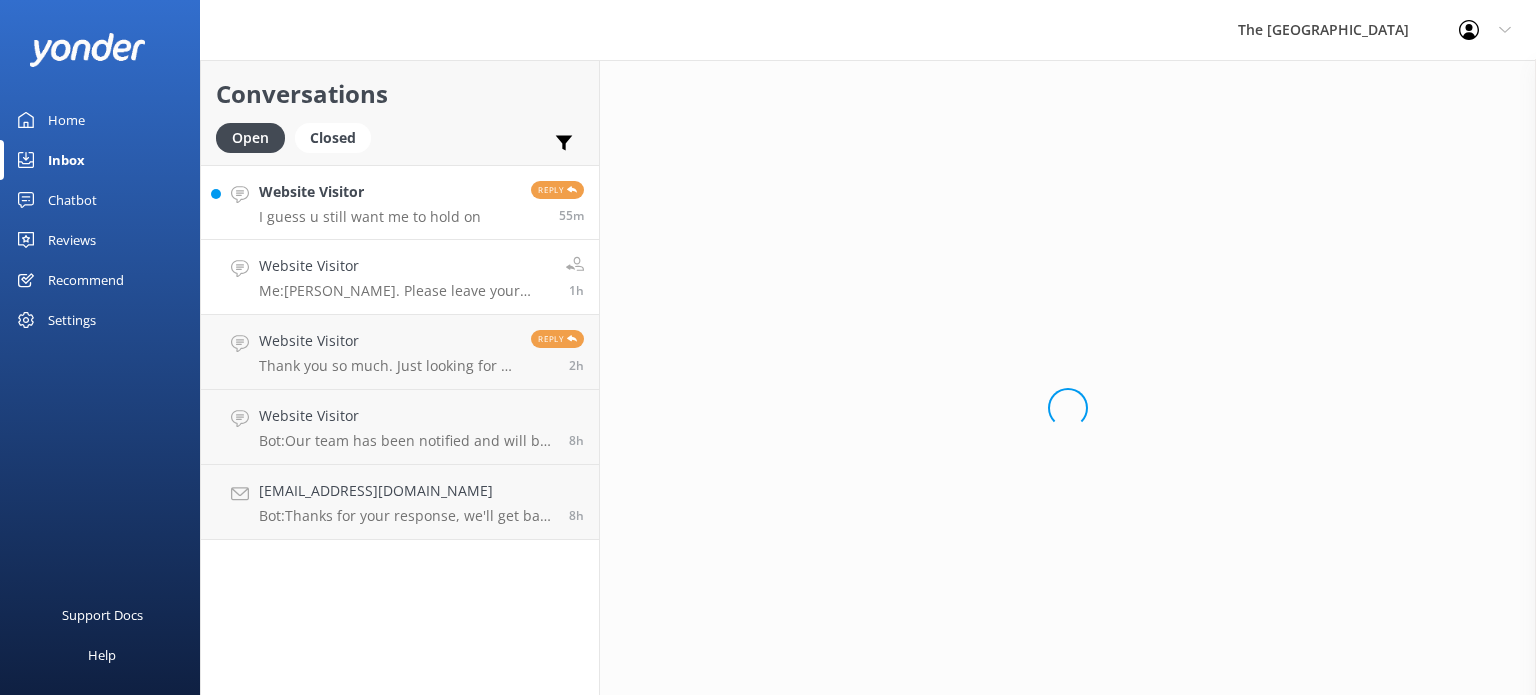 click on "Website Visitor I guess u still want me to hold on" at bounding box center [370, 202] 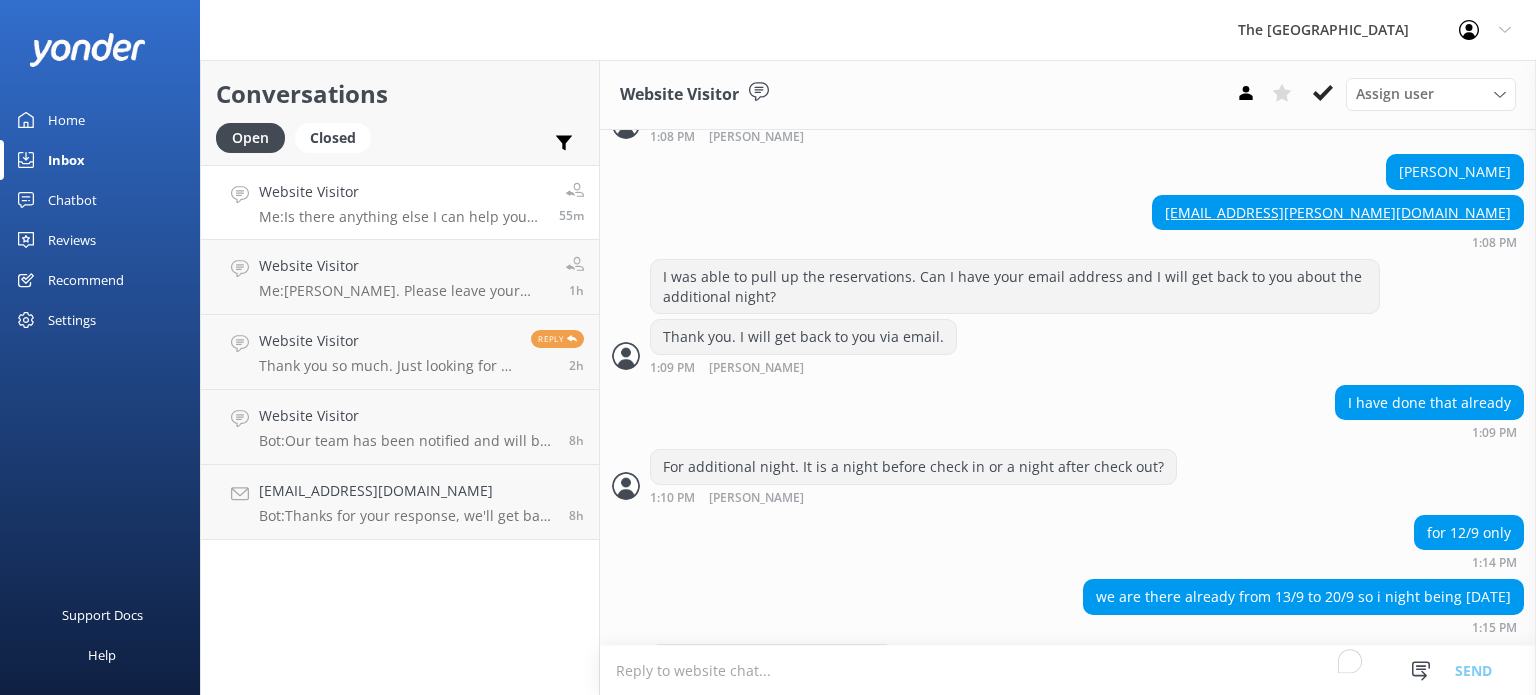 scroll, scrollTop: 4435, scrollLeft: 0, axis: vertical 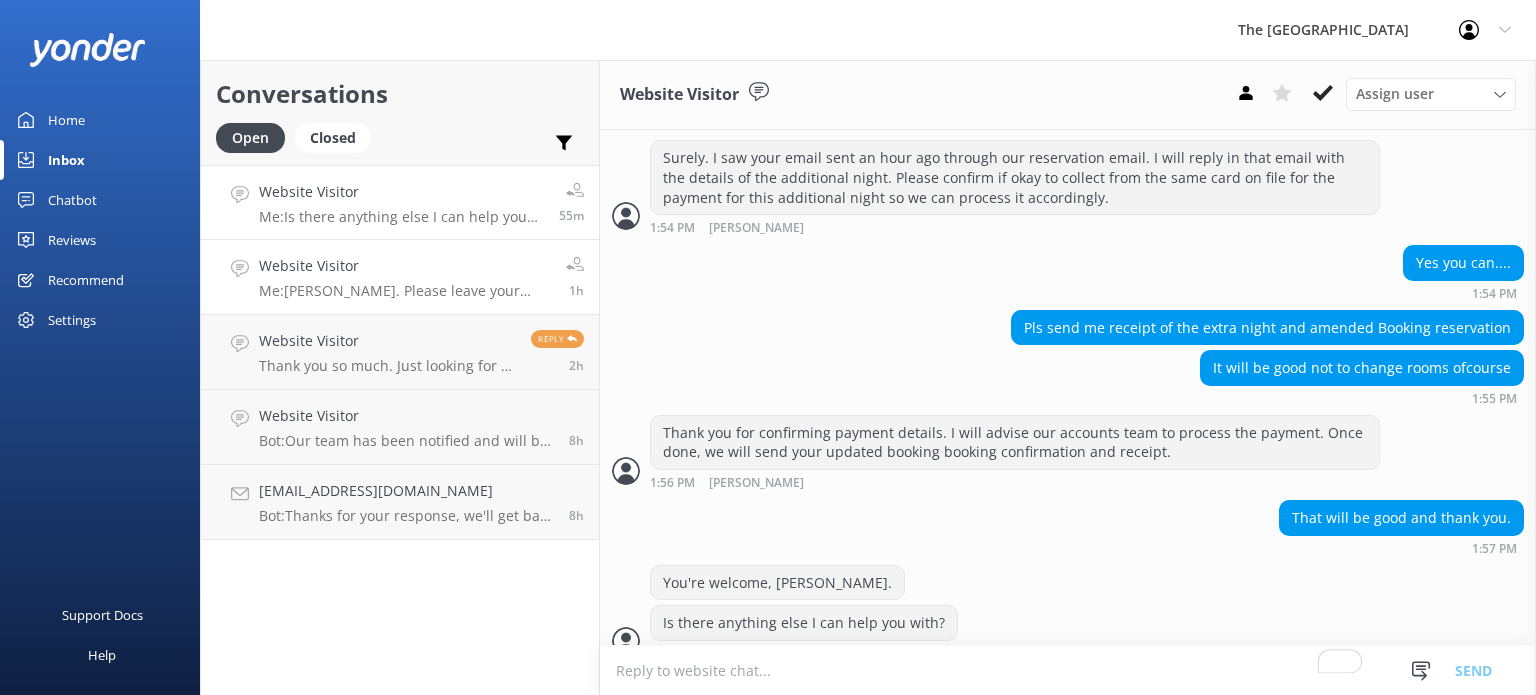 drag, startPoint x: 368, startPoint y: 288, endPoint x: 366, endPoint y: 299, distance: 11.18034 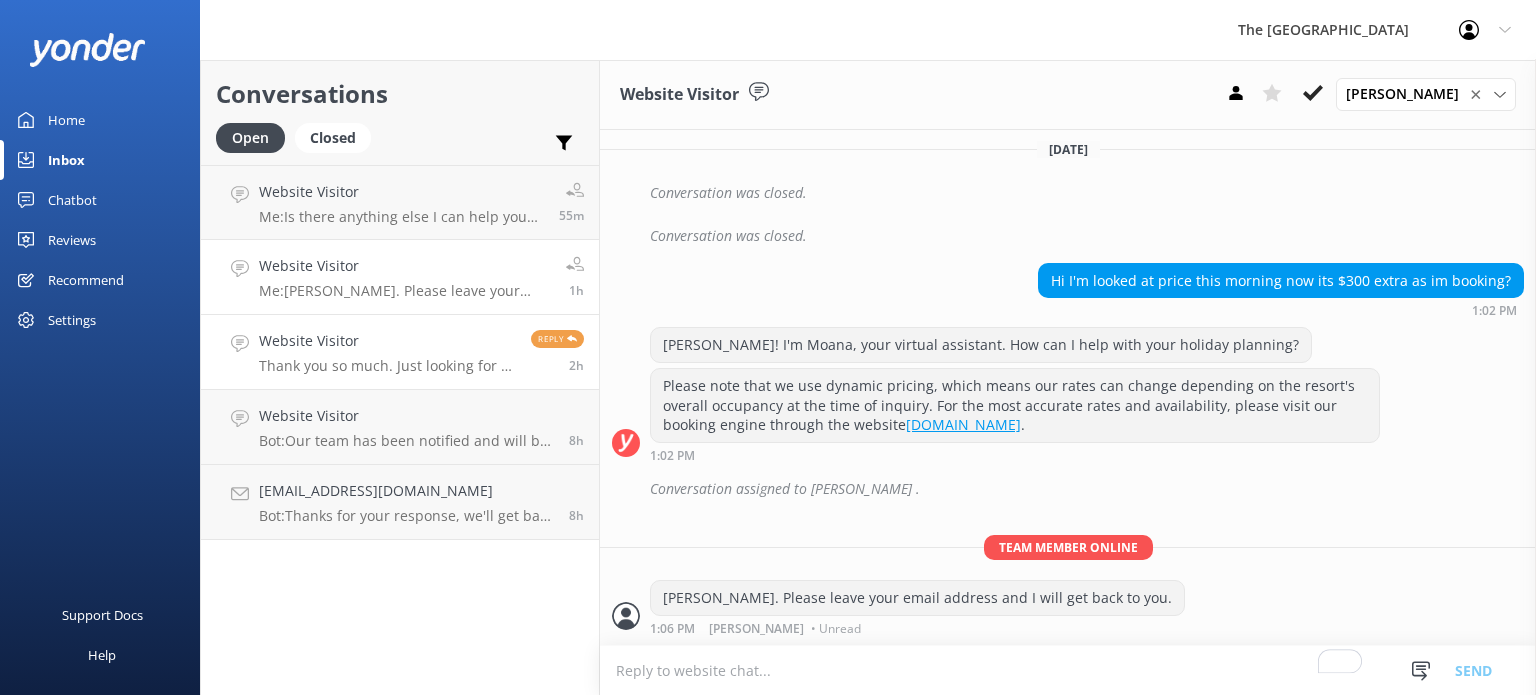 scroll, scrollTop: 392, scrollLeft: 0, axis: vertical 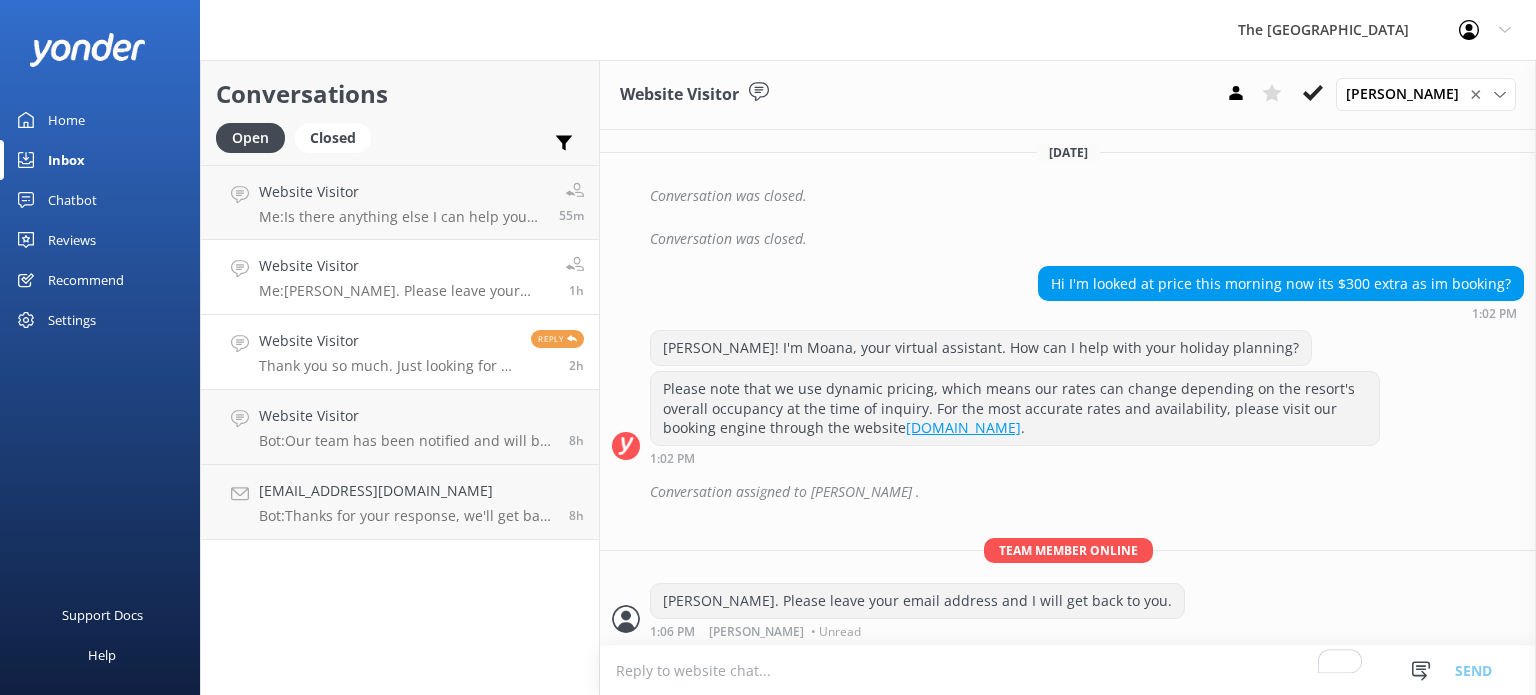 click on "Website Visitor" at bounding box center (387, 341) 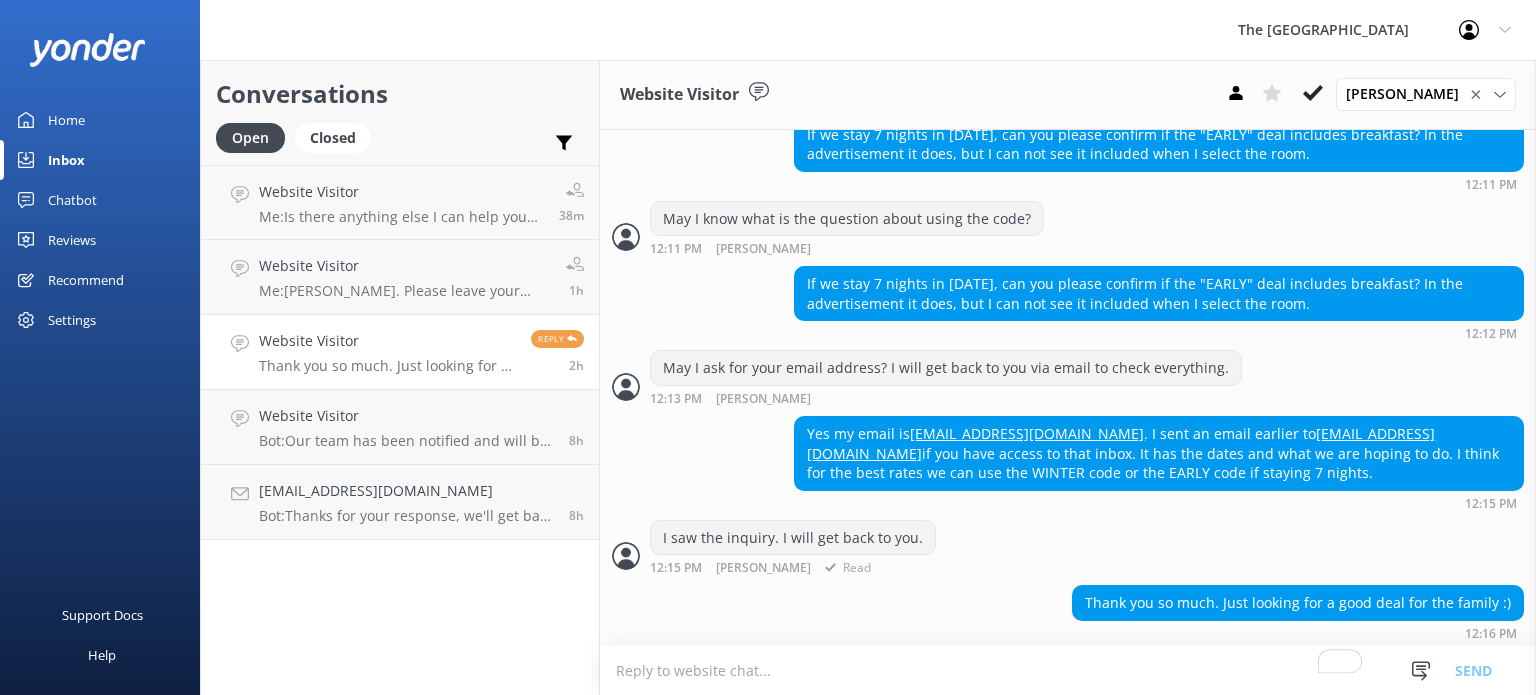 scroll, scrollTop: 699, scrollLeft: 0, axis: vertical 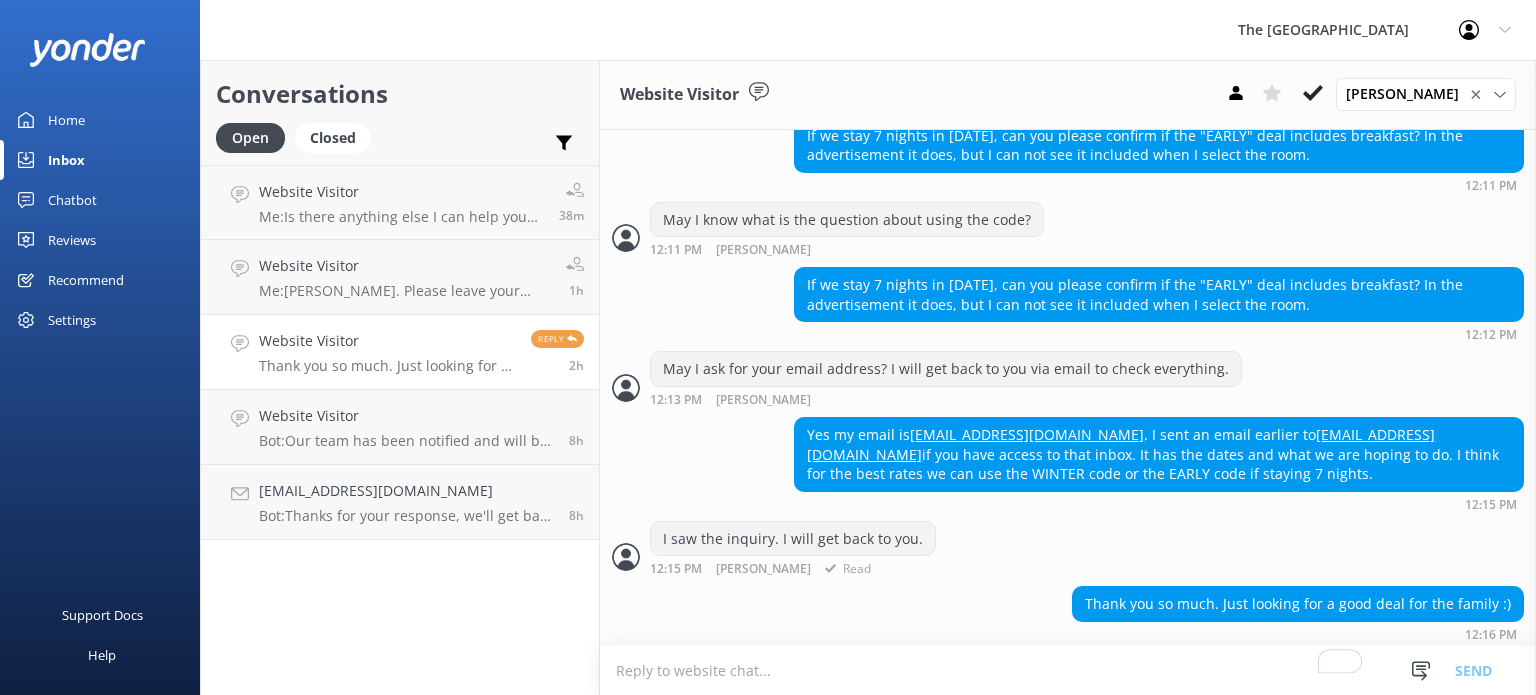 click on "I saw the inquiry. I will get back to you. 12:15 PM Mary Gatbunton    Read" at bounding box center (1068, 548) 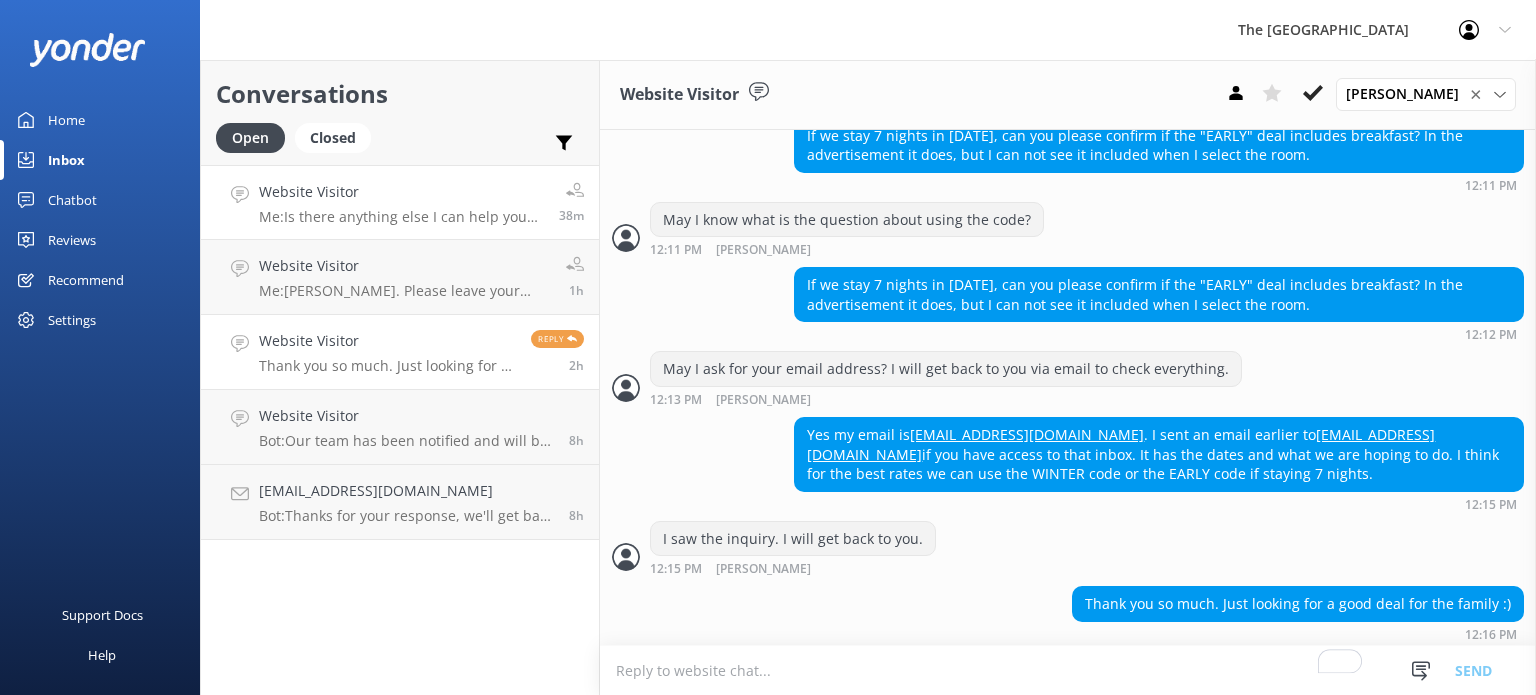 click on "Website Visitor" at bounding box center [401, 192] 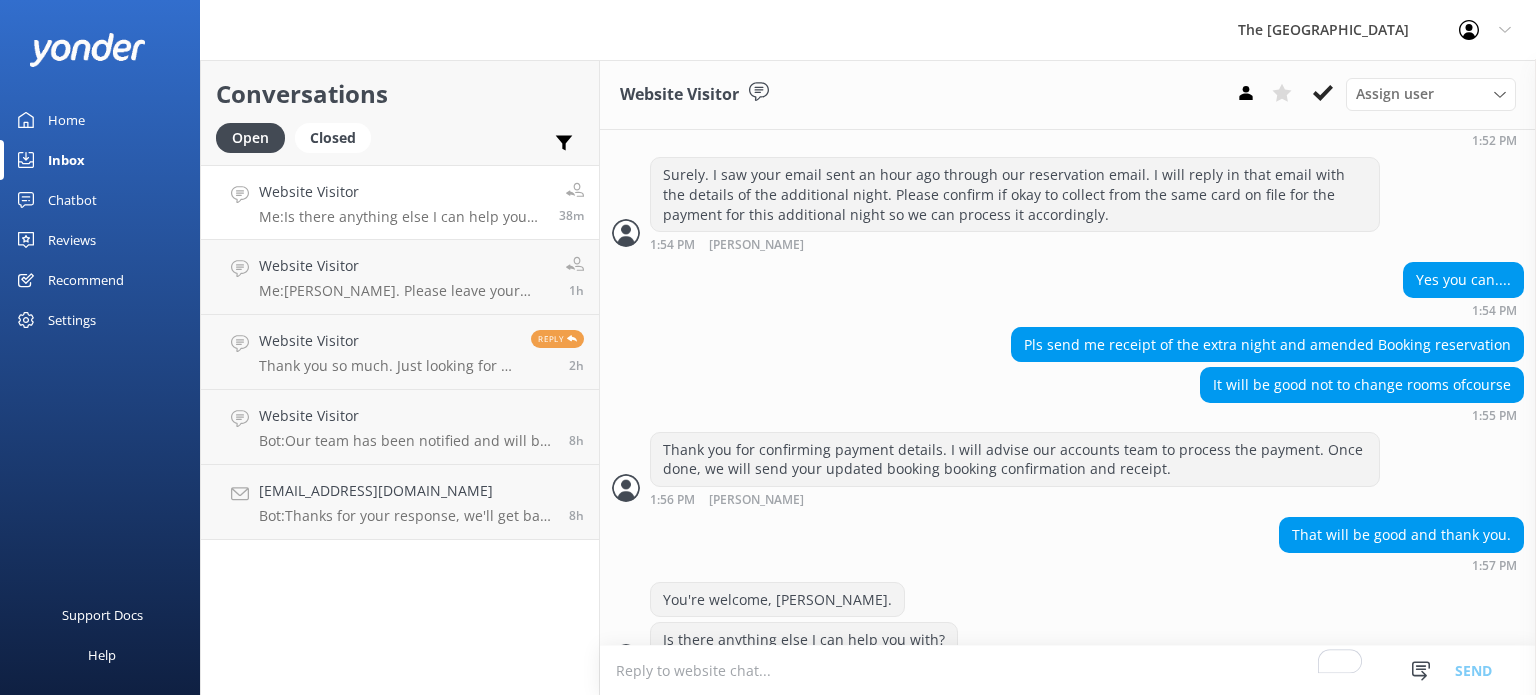 scroll, scrollTop: 4435, scrollLeft: 0, axis: vertical 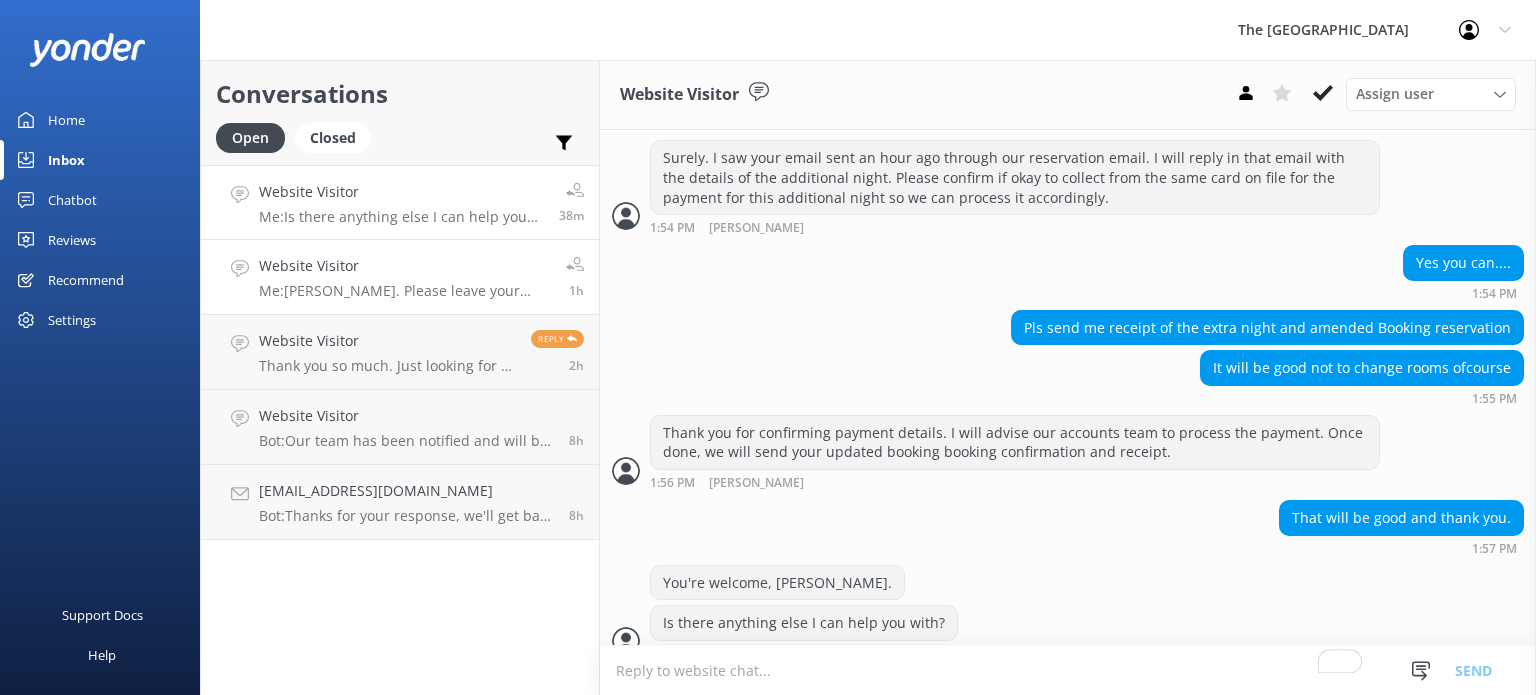 click on "Me:  [PERSON_NAME]. Please leave your email address and I will get back to you." at bounding box center [405, 291] 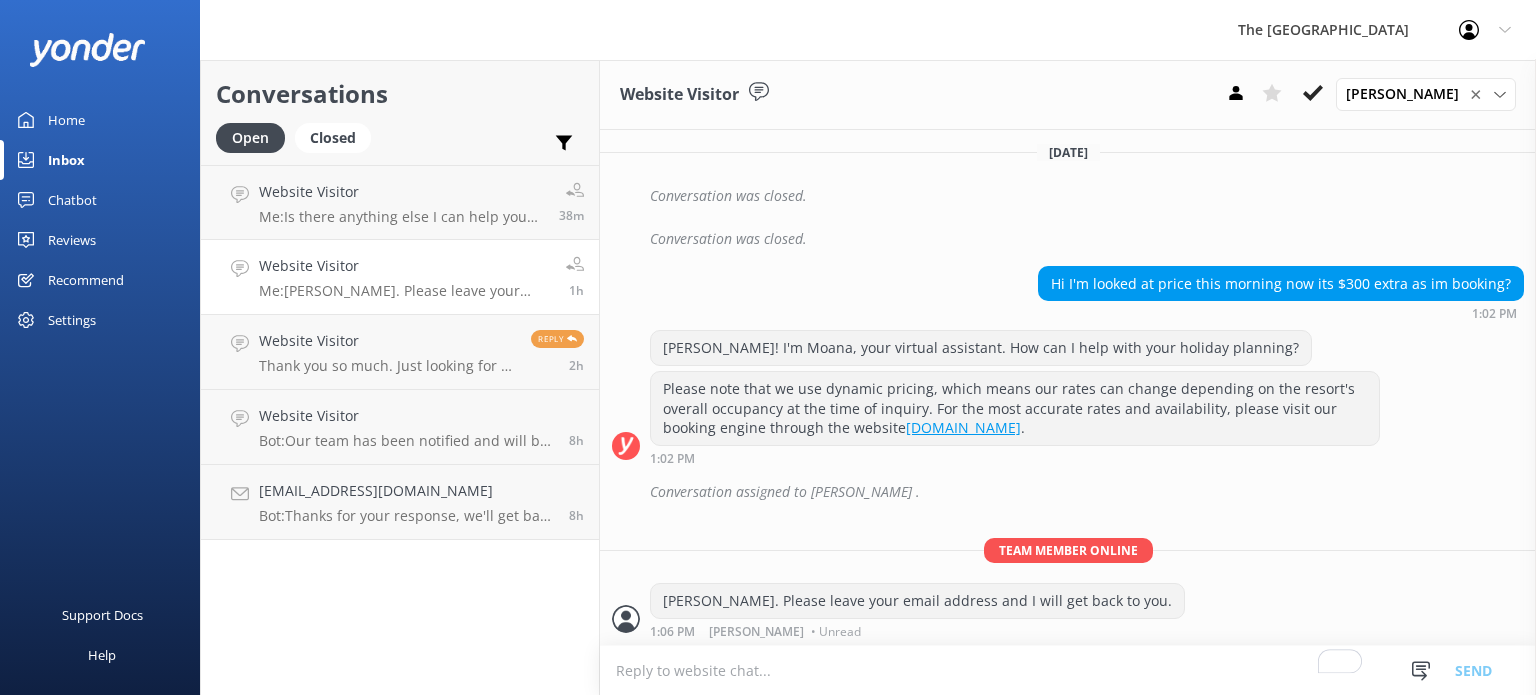 scroll, scrollTop: 391, scrollLeft: 0, axis: vertical 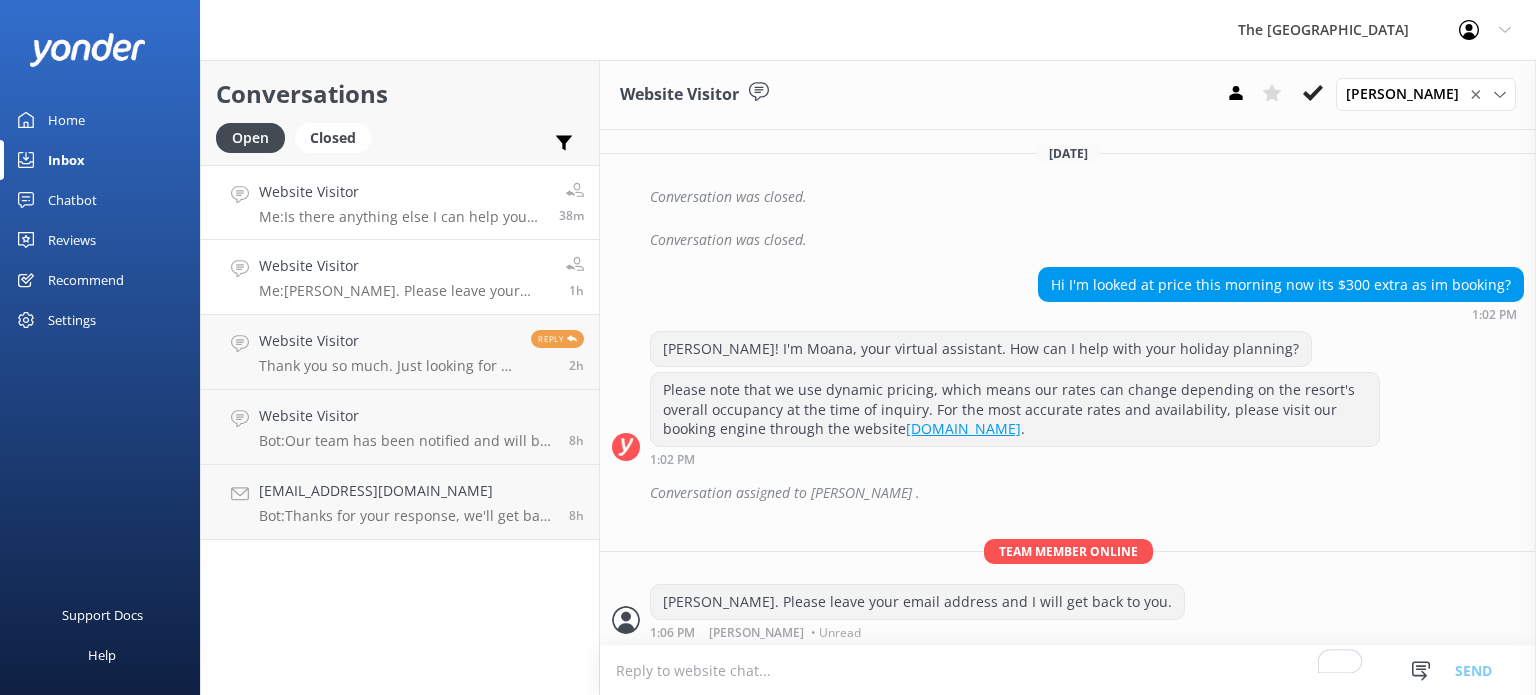 click on "Me:  Is there anything else I can help you with?" at bounding box center [401, 217] 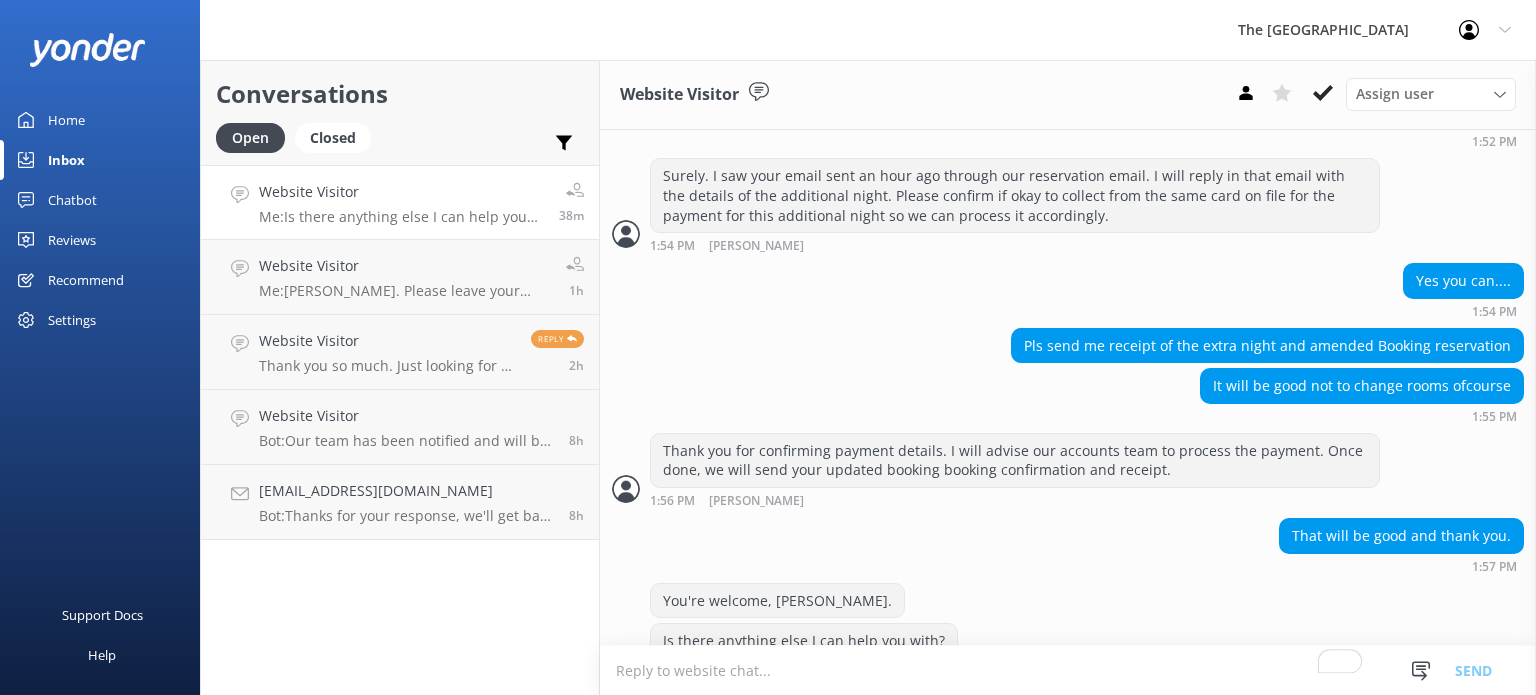 scroll, scrollTop: 4435, scrollLeft: 0, axis: vertical 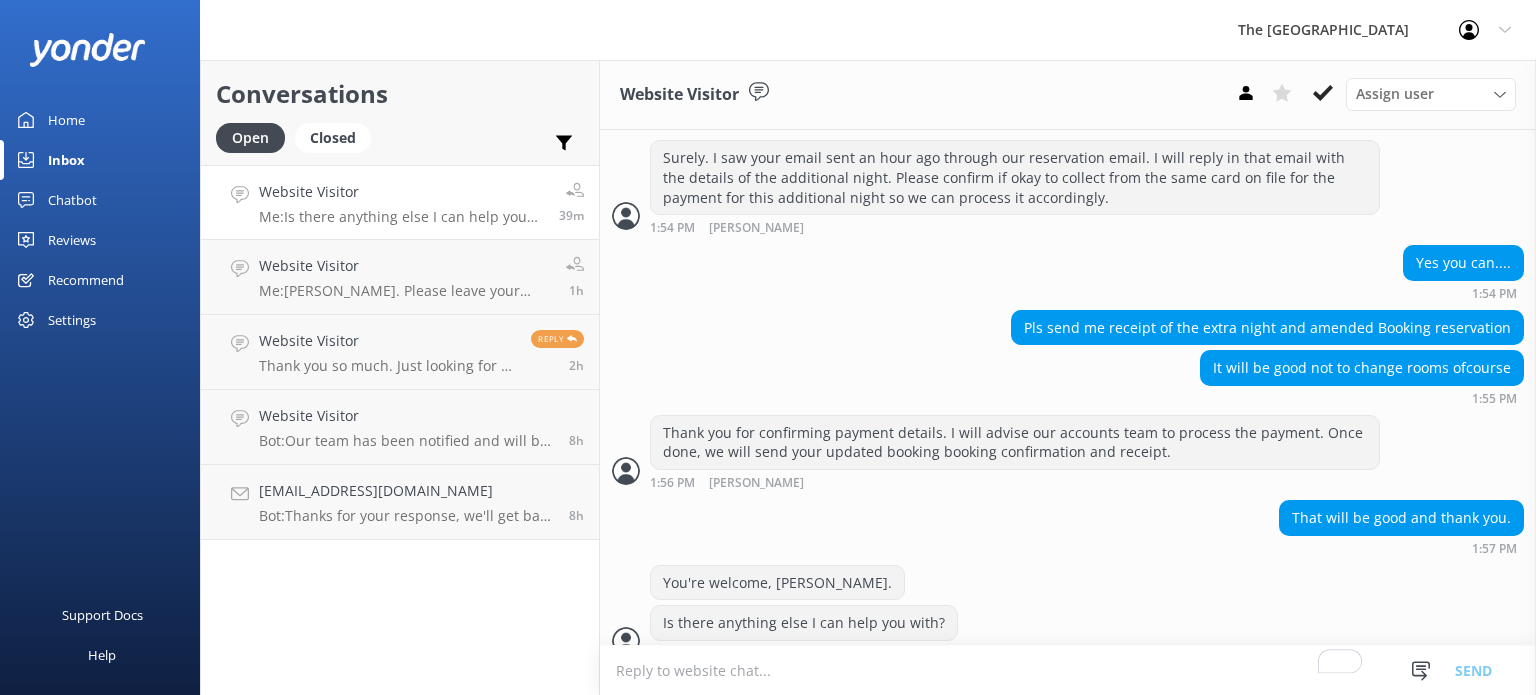 click on "It will be good not to change rooms ofcourse 1:55 PM" at bounding box center (1068, 377) 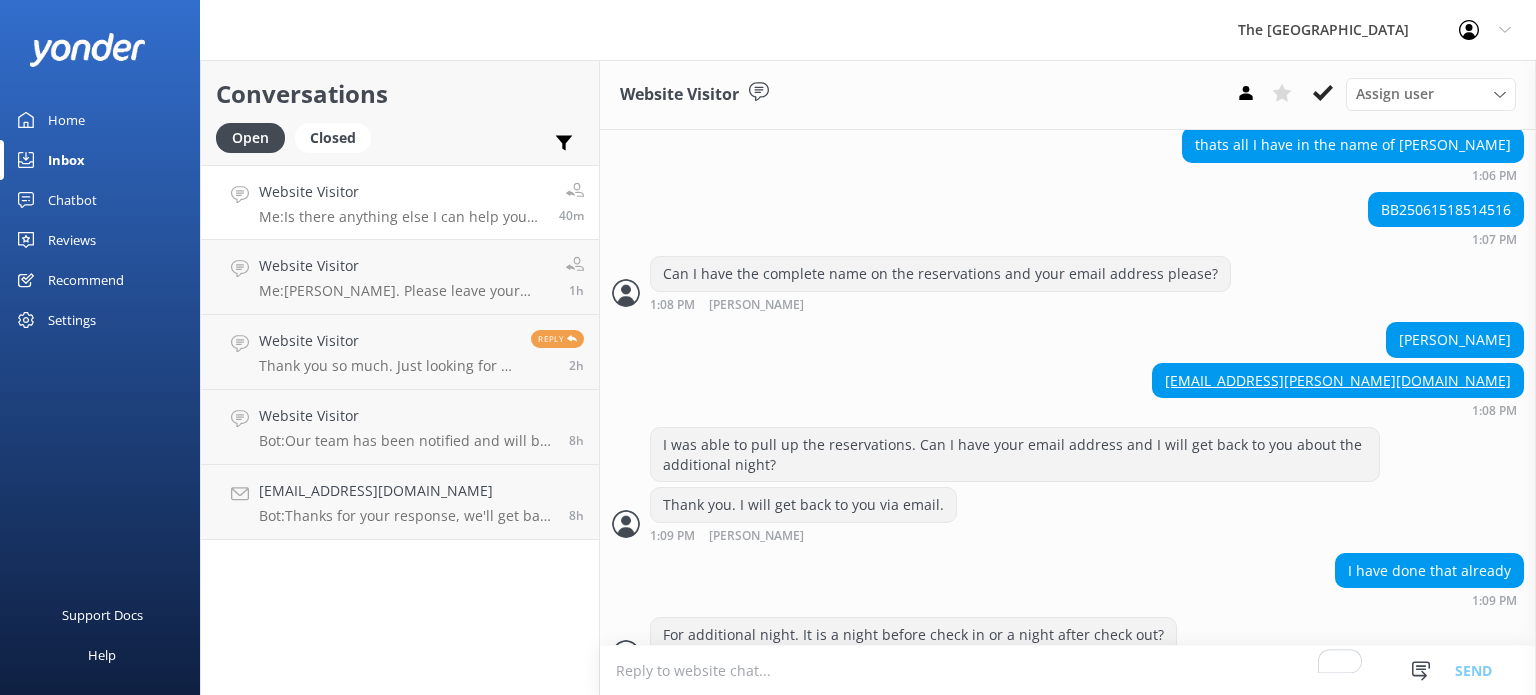 scroll, scrollTop: 2768, scrollLeft: 0, axis: vertical 